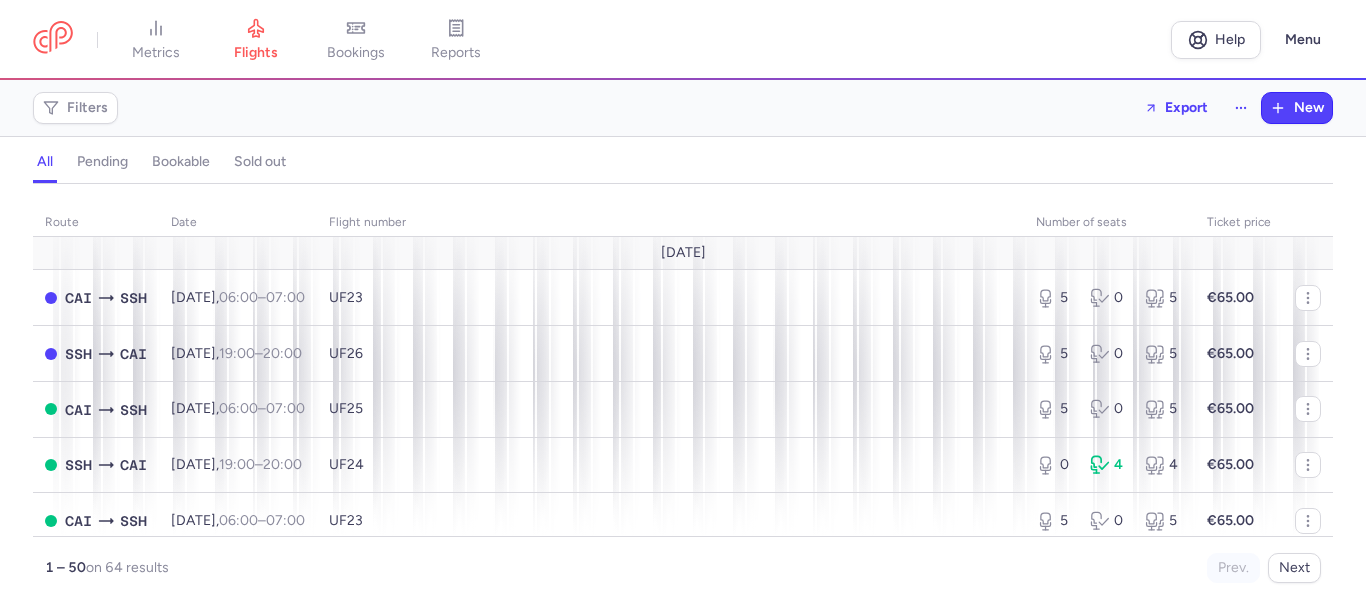 scroll, scrollTop: 0, scrollLeft: 0, axis: both 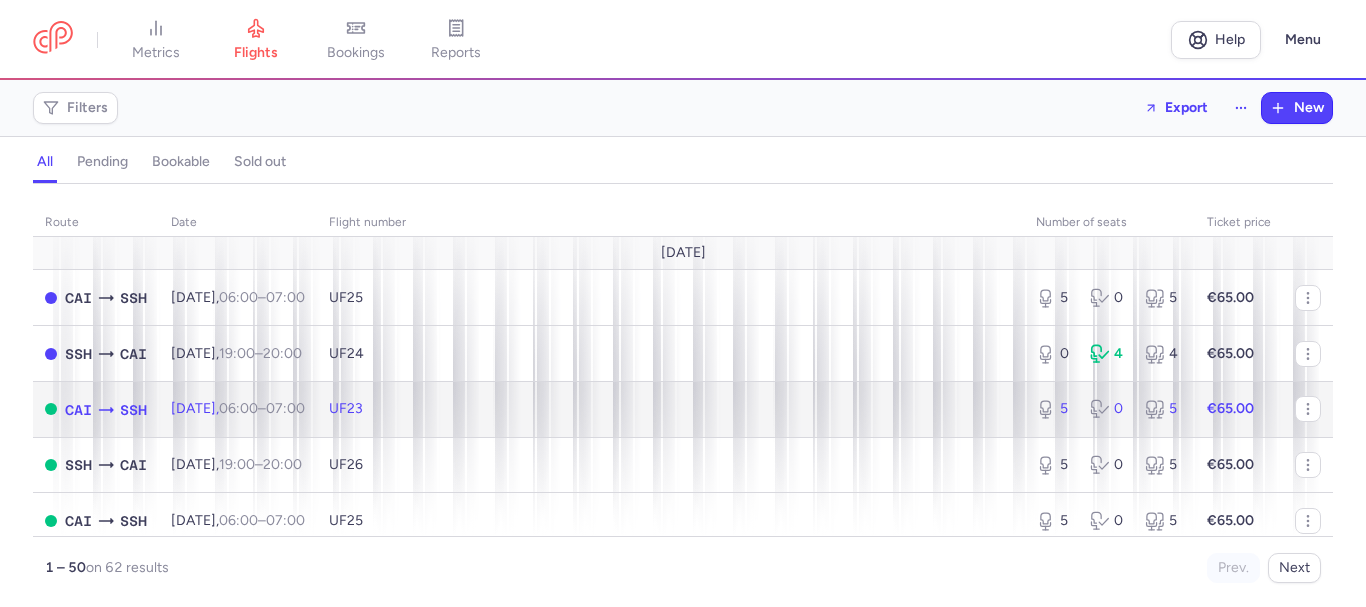 click on "€65.00" at bounding box center (1230, 408) 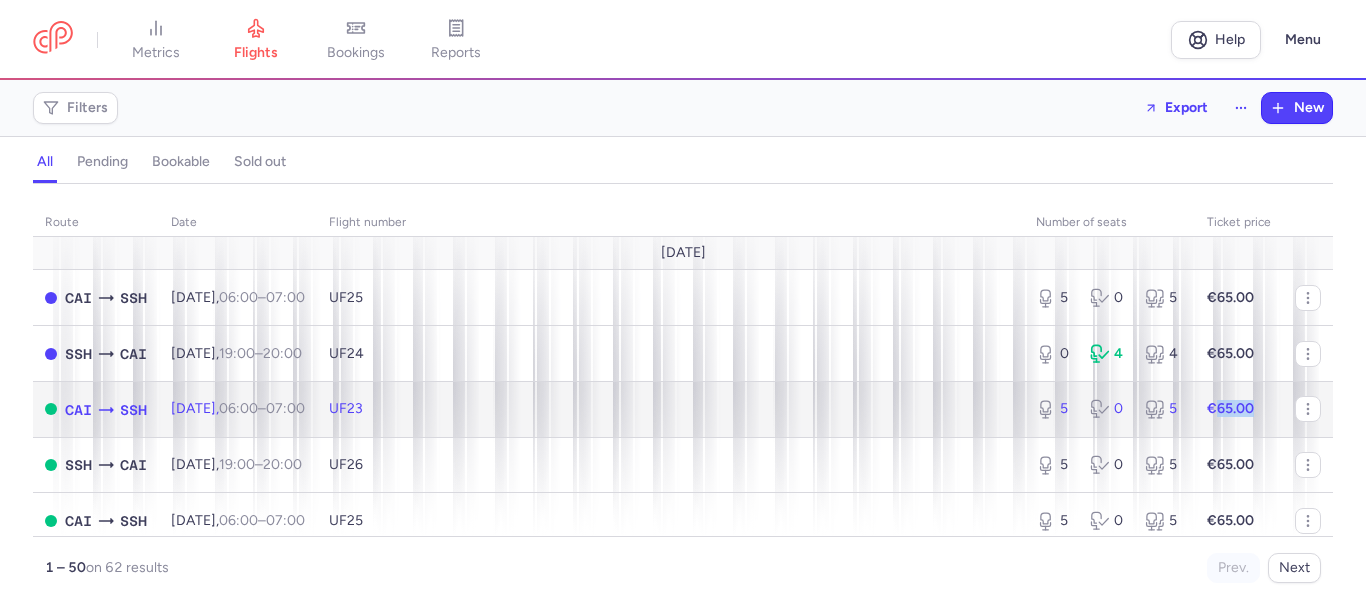 click on "€65.00" at bounding box center [1230, 408] 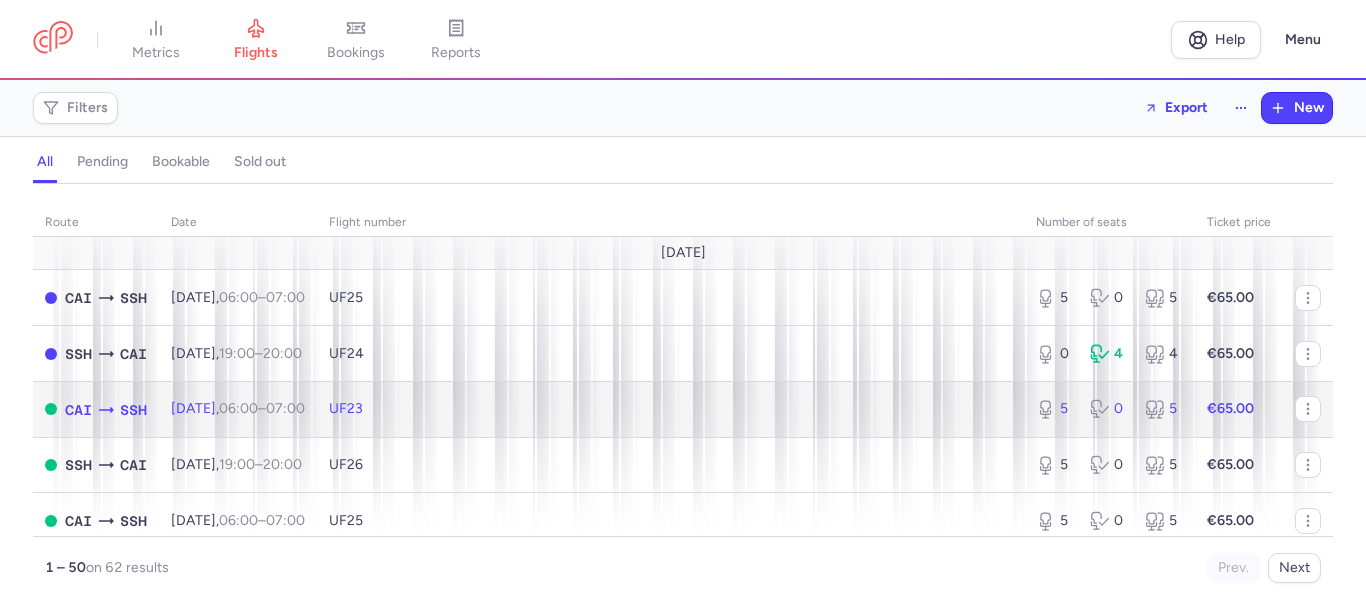 click on "UF23" at bounding box center (670, 409) 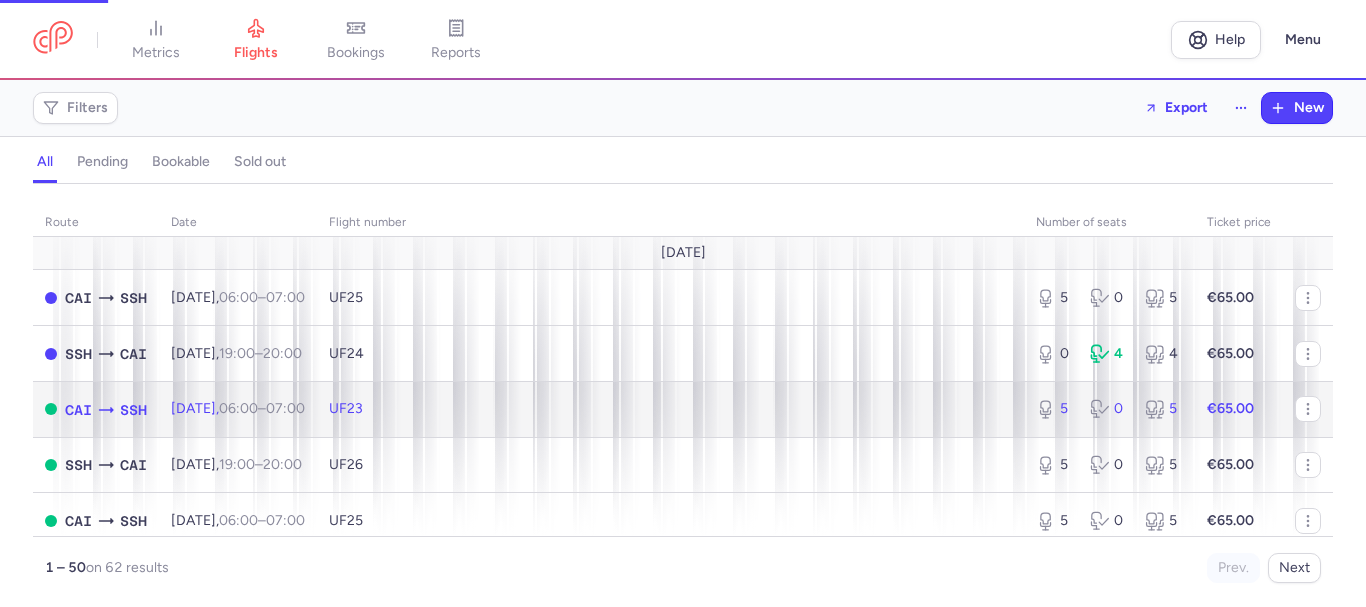 click on "UF23" at bounding box center [670, 409] 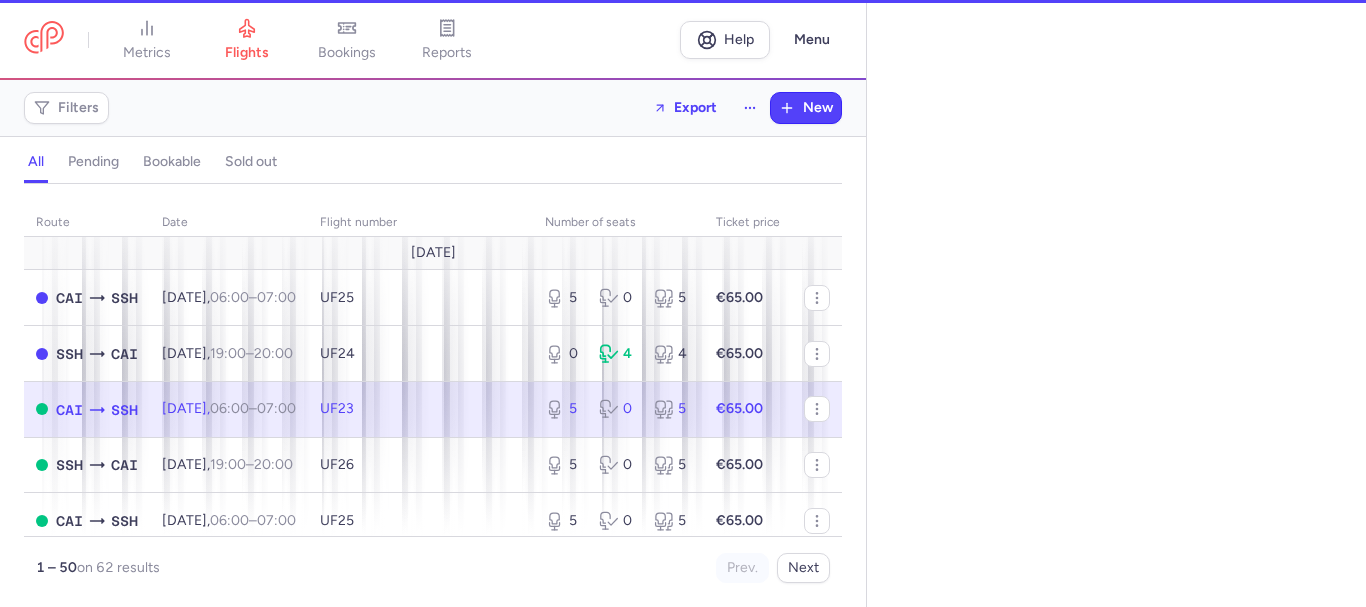 select on "days" 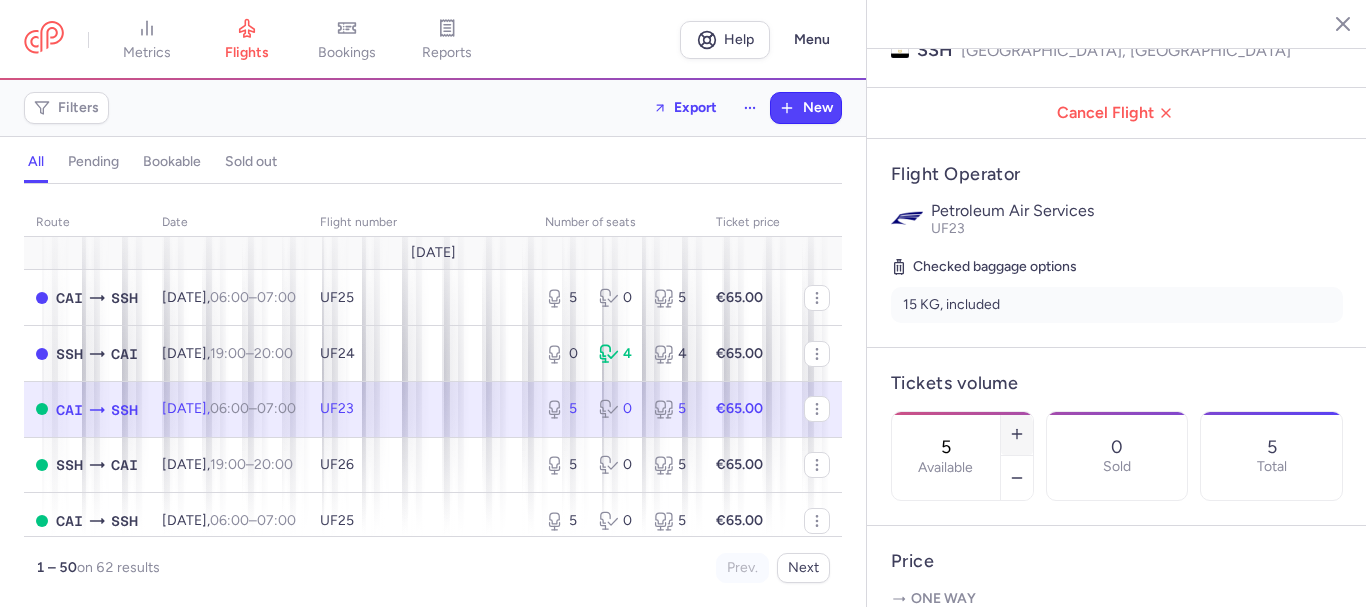 scroll, scrollTop: 300, scrollLeft: 0, axis: vertical 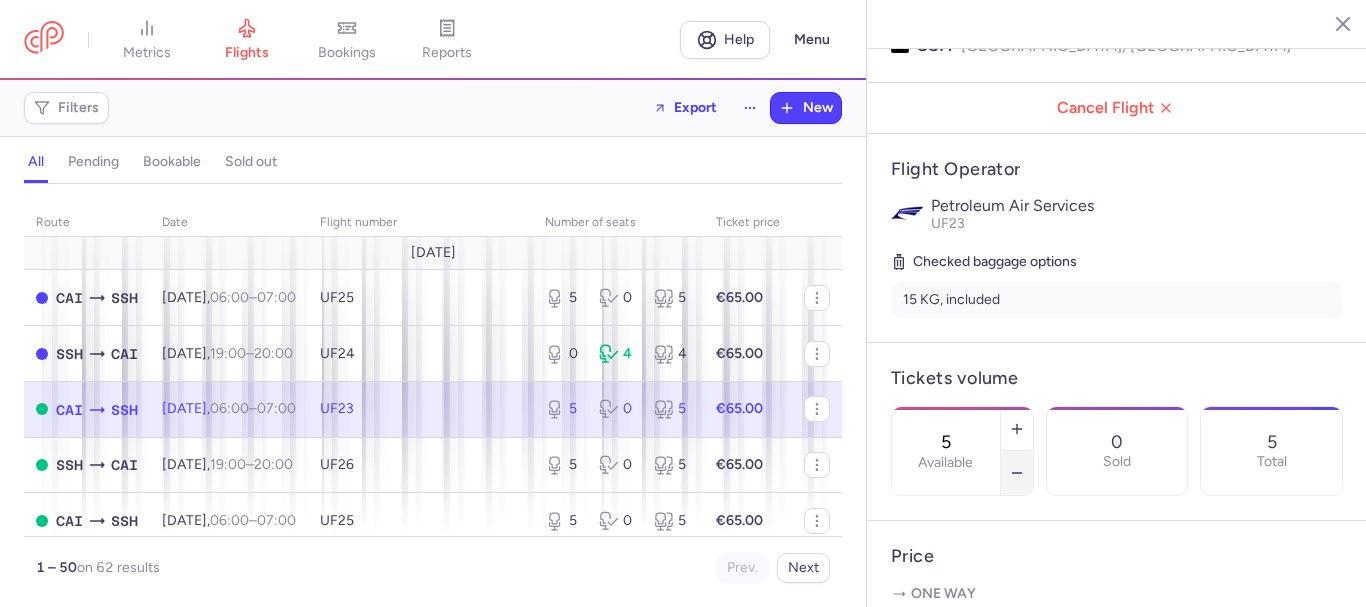click 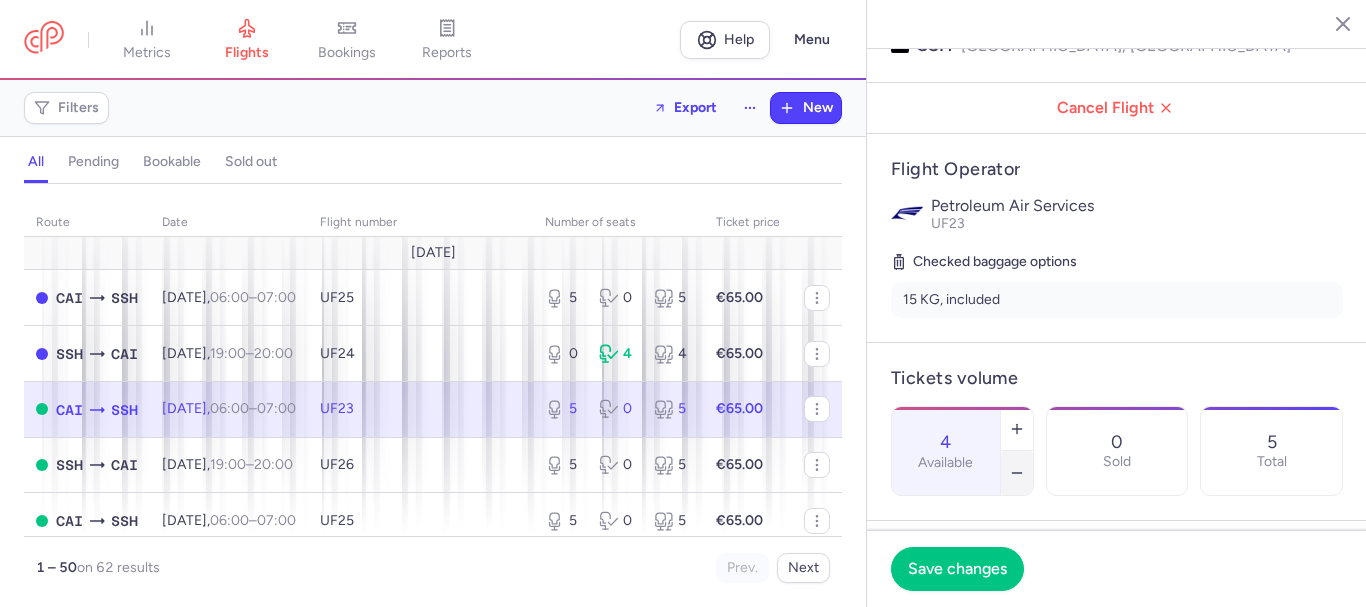 click 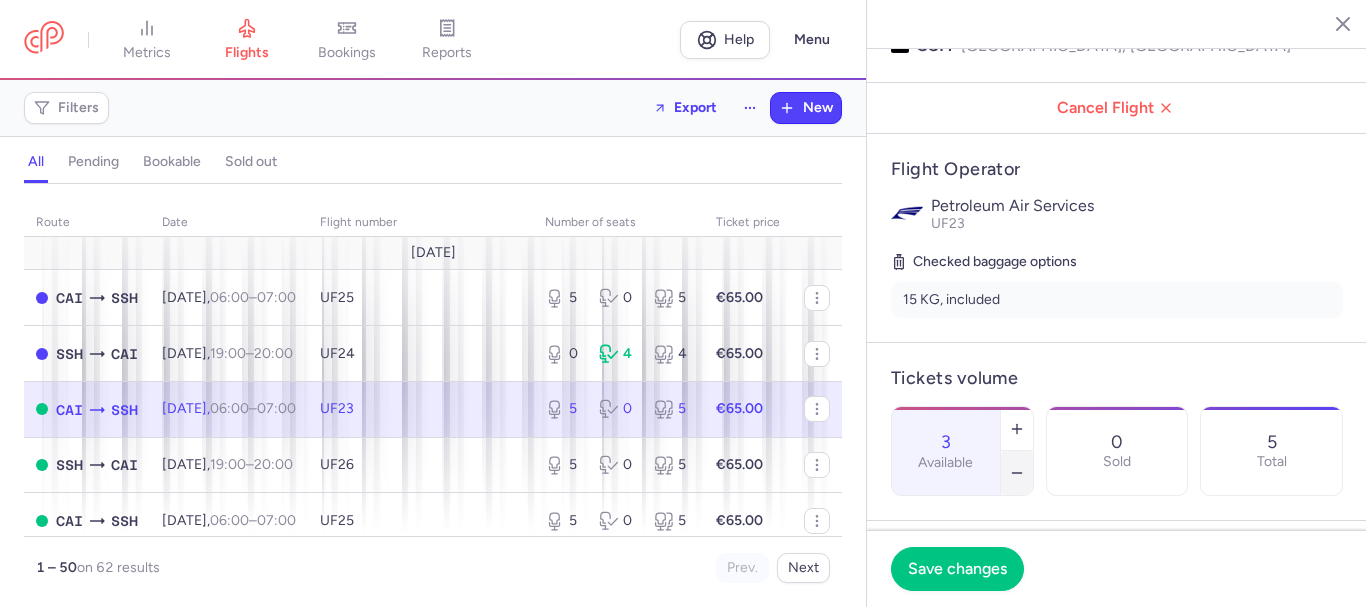 click 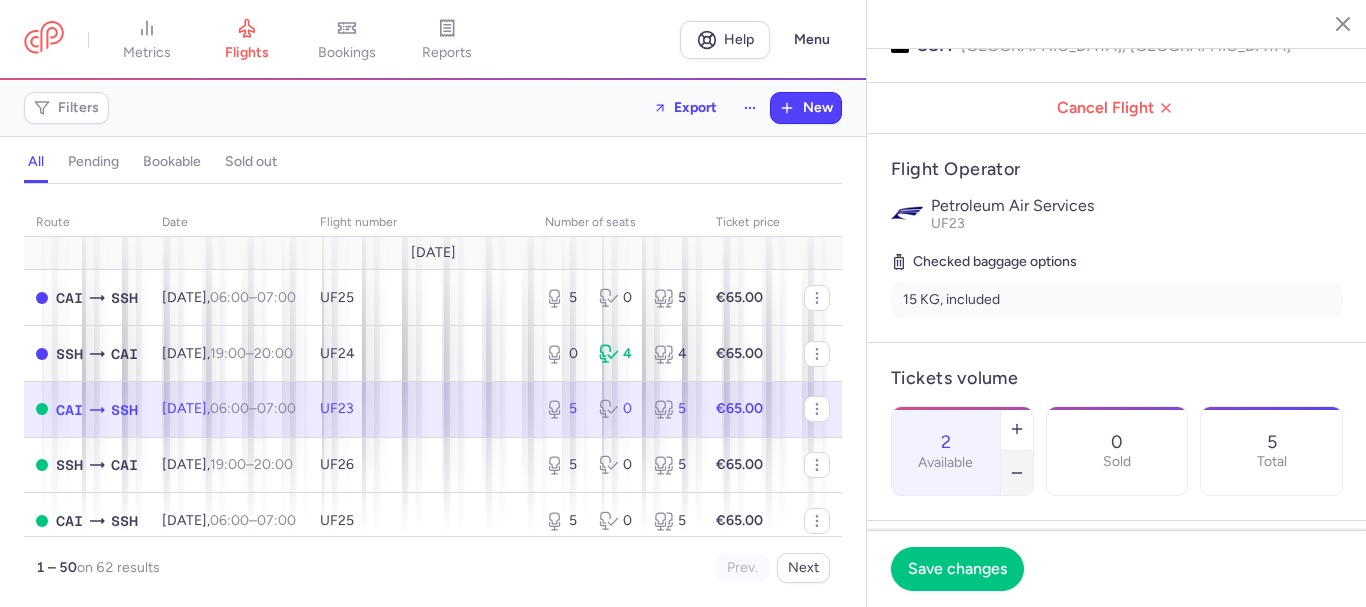 click 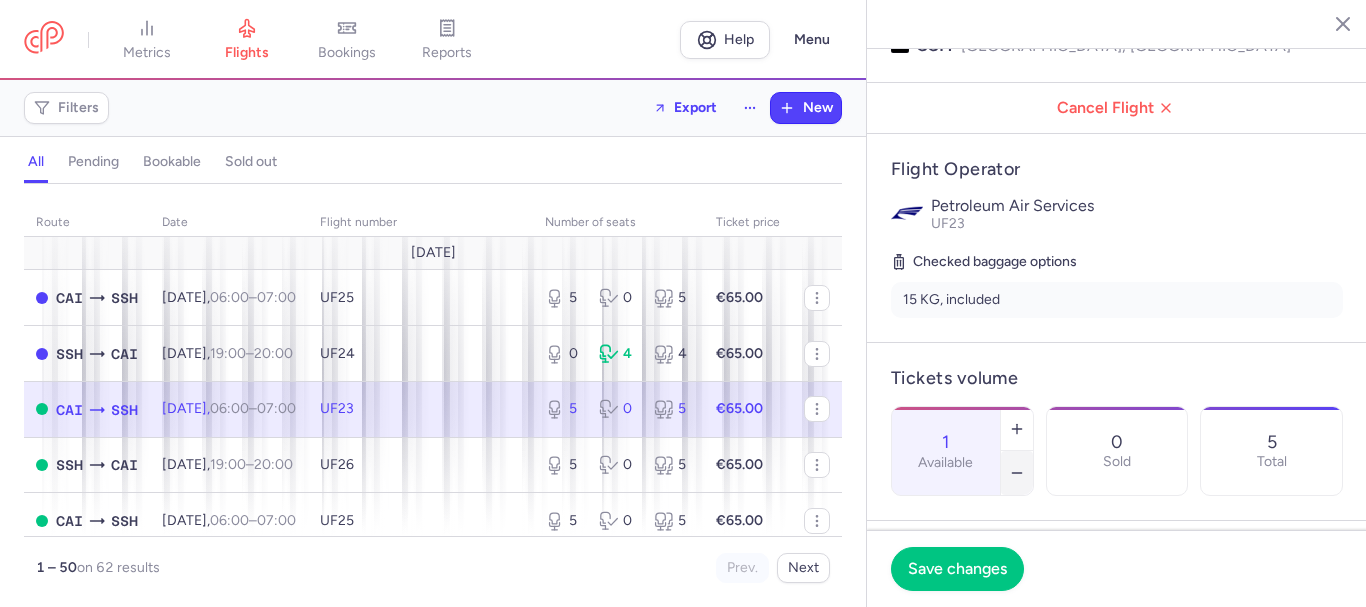 click 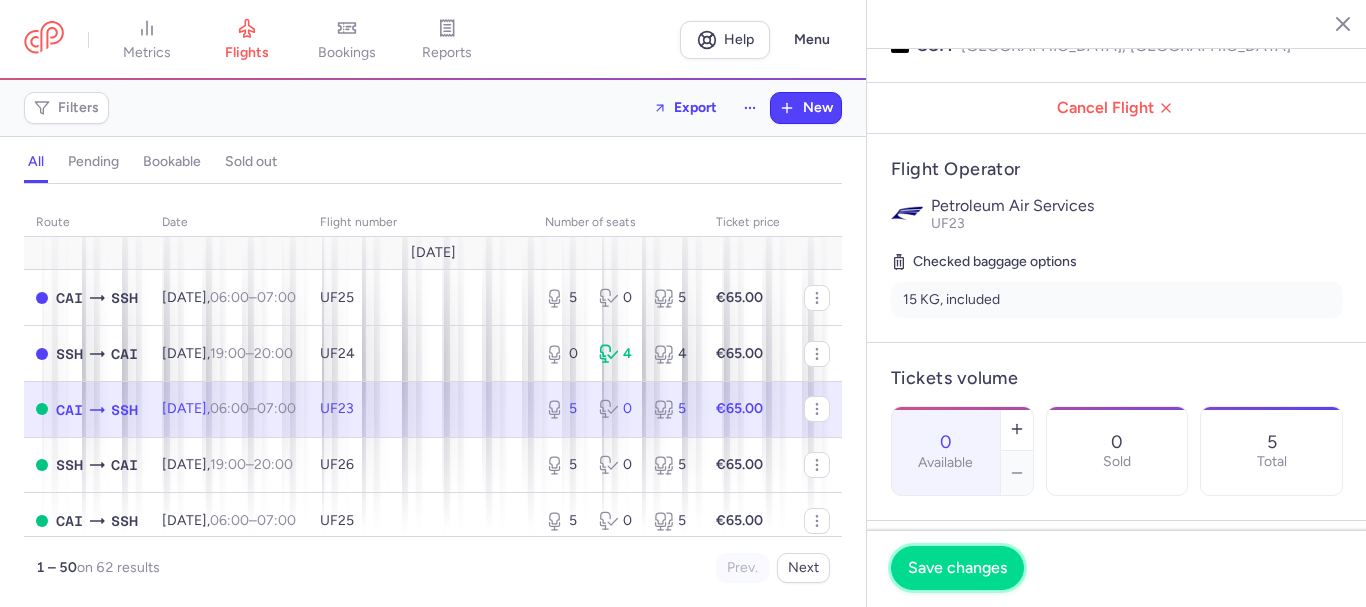 click on "Save changes" at bounding box center (957, 568) 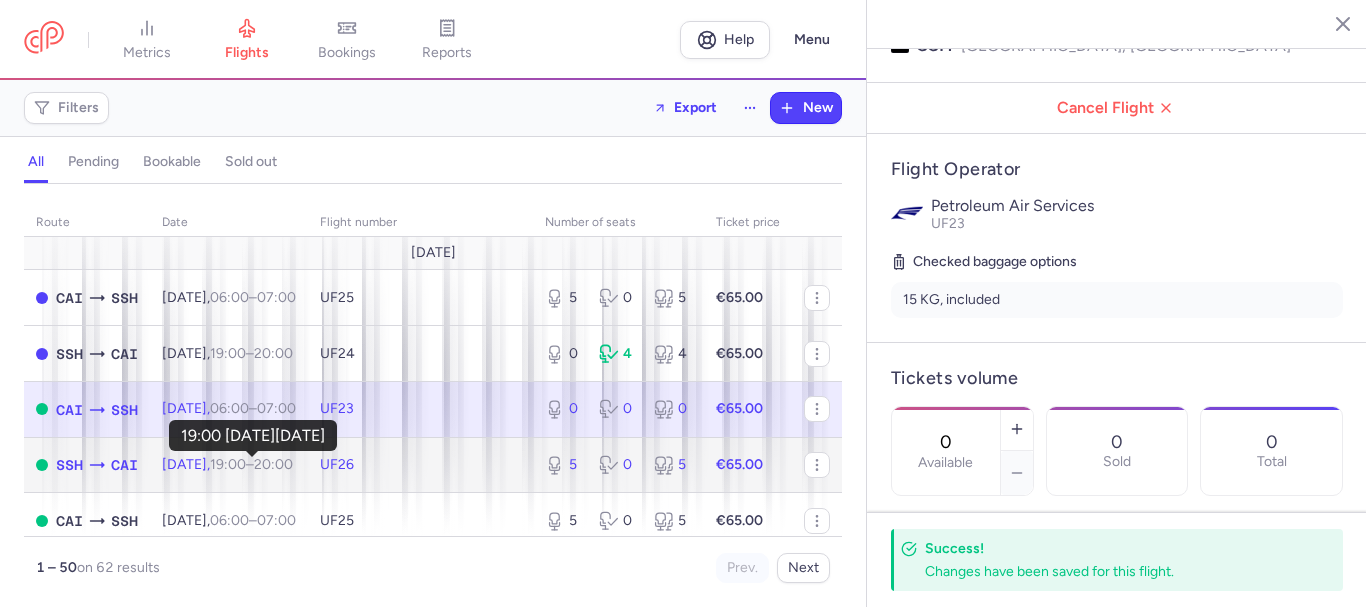 click on "19:00" at bounding box center [228, 464] 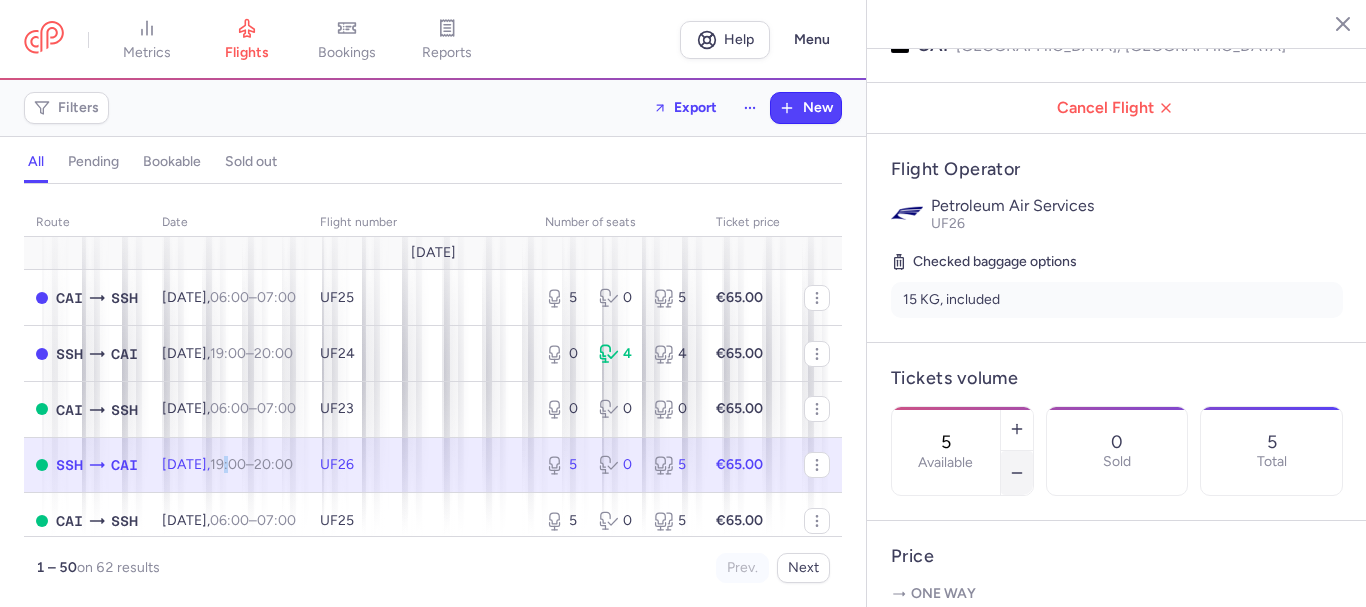 click 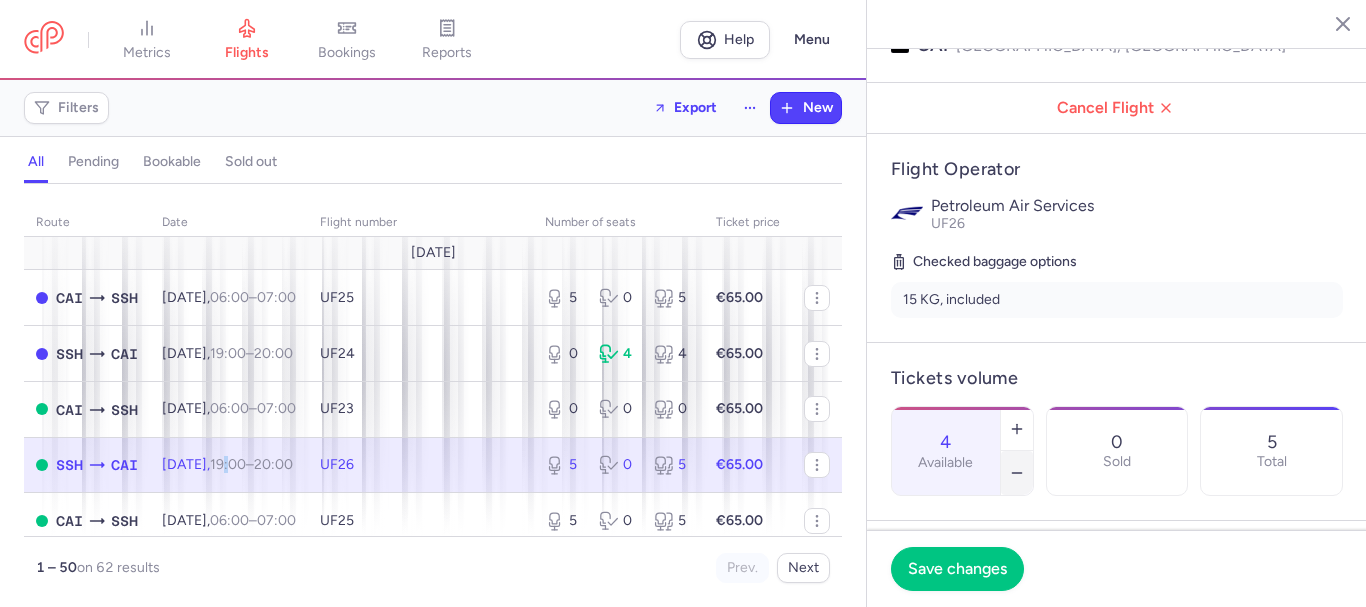 click 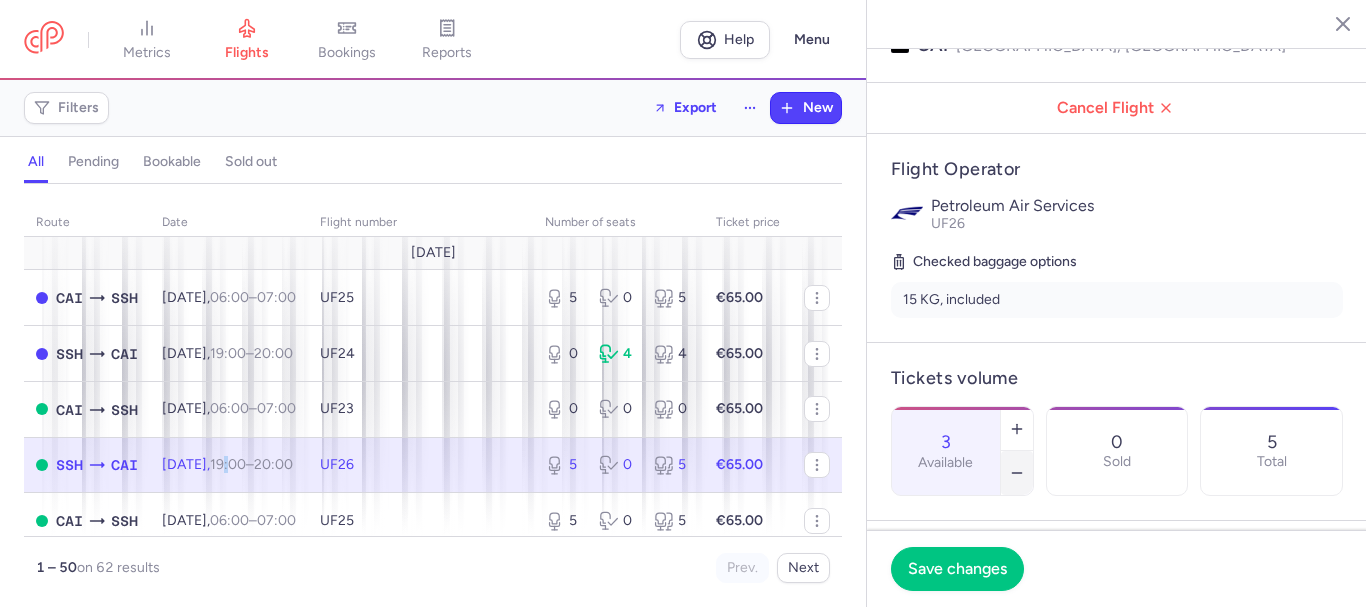 click 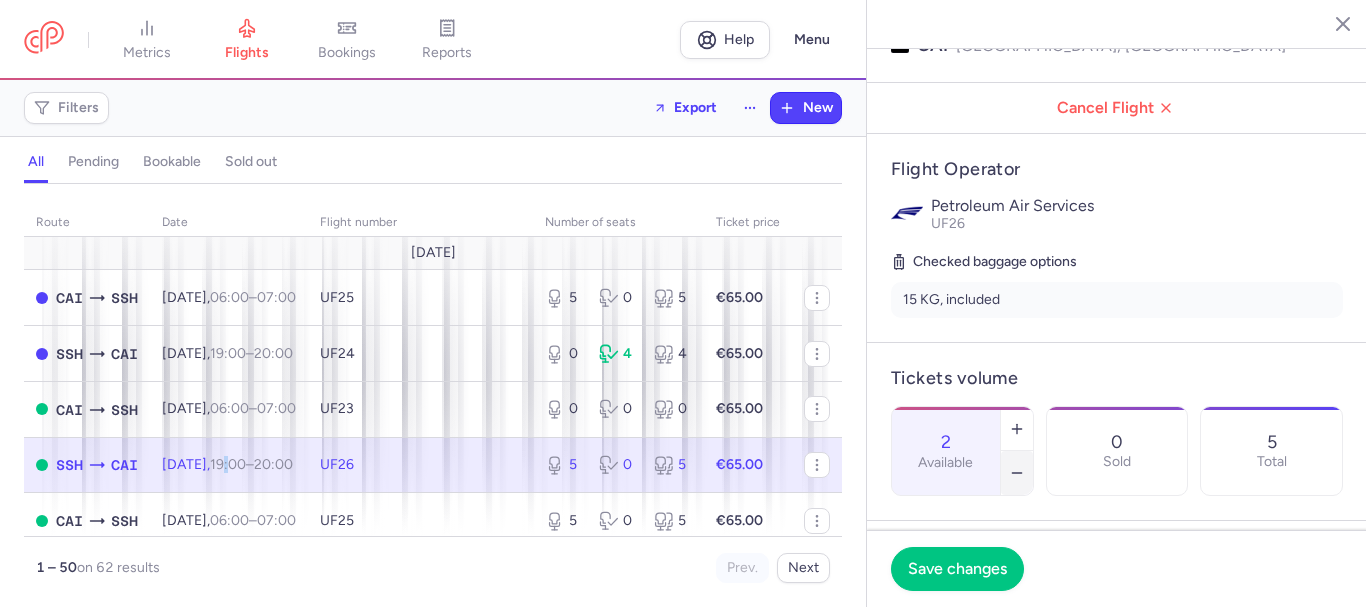 click 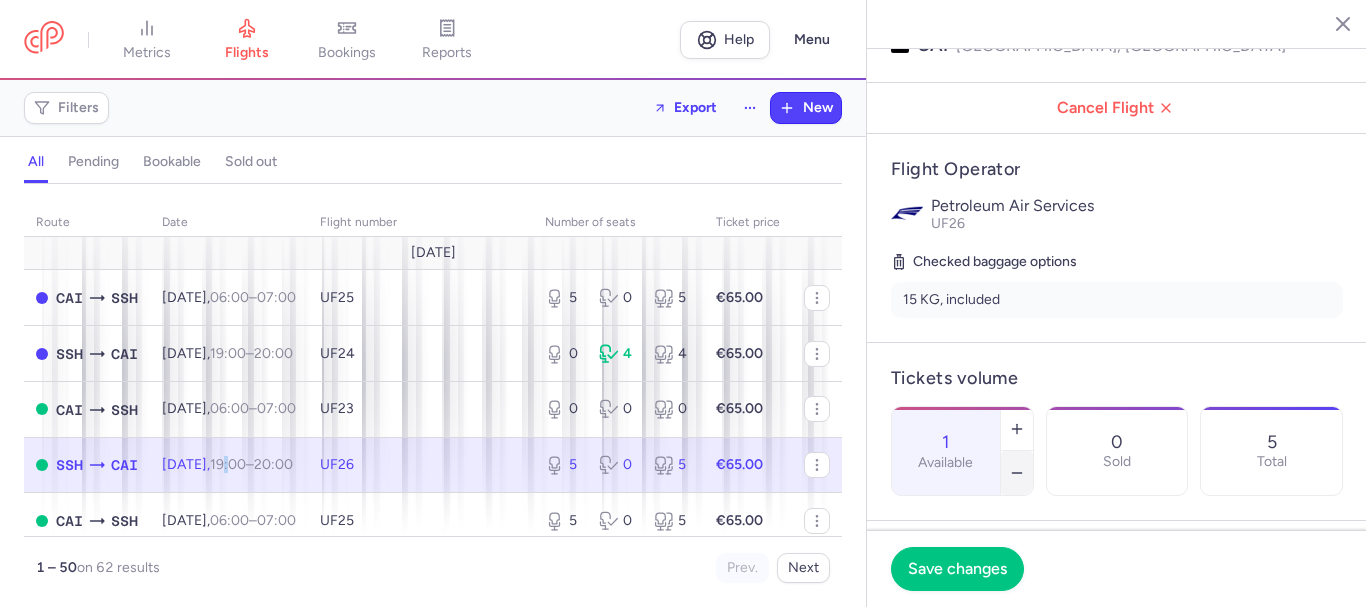 click 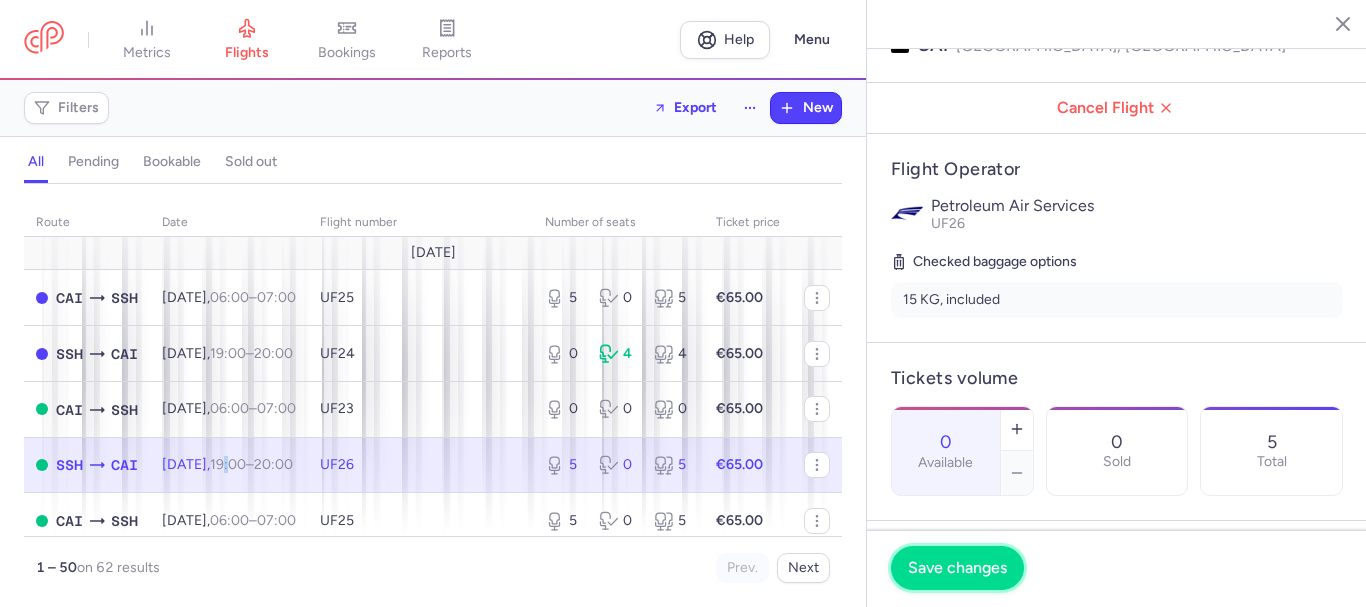 click on "Save changes" at bounding box center (957, 568) 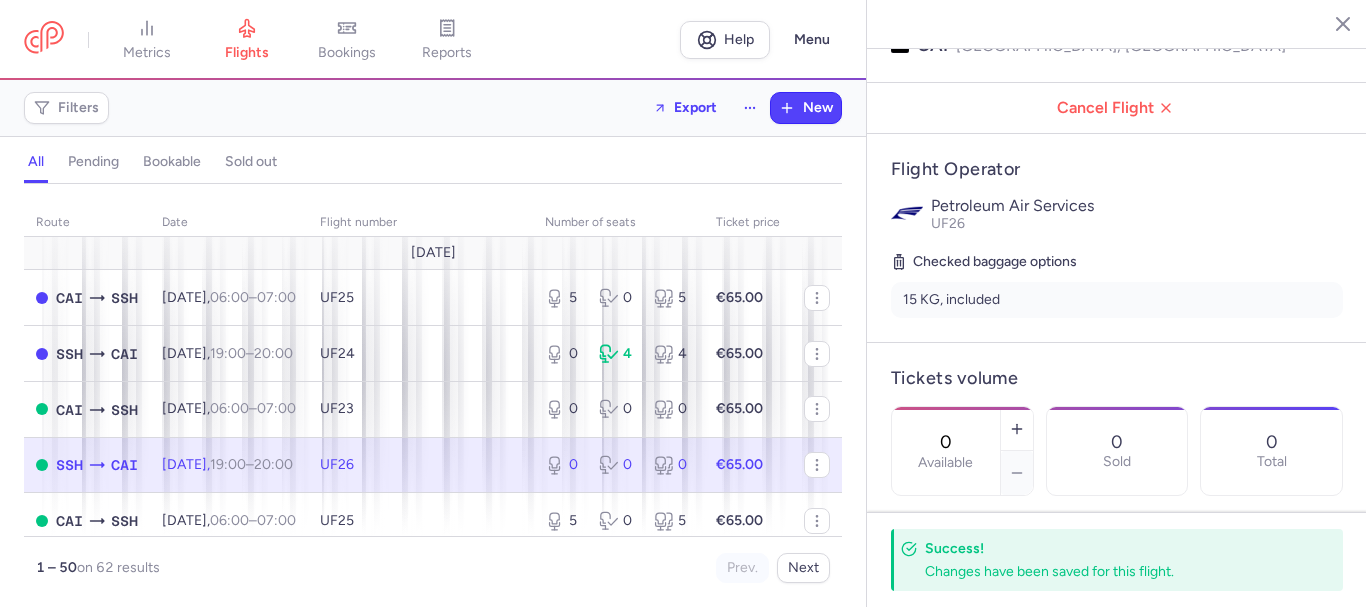 click on "route date Flight number number of seats Ticket price July 25  CAI  SSH Mon, 14 Jul,  06:00  –  07:00  +0  UF25  5 0 5 €65.00  SSH  CAI Mon, 14 Jul,  19:00  –  20:00  +0  UF24  0 4 4 €65.00  CAI  SSH Thu, 17 Jul,  06:00  –  07:00  +0  UF23  0 0 0 €65.00  SSH  CAI Thu, 17 Jul,  19:00  –  20:00  +0  UF26  0 0 0 €65.00  CAI  SSH Mon, 21 Jul,  06:00  –  07:00  +0  UF25  5 0 5 €65.00  SSH  CAI Mon, 21 Jul,  19:00  –  20:00  +0  UF24  5 0 5 €65.00  CAI  SSH Thu, 24 Jul,  06:00  –  07:00  +0  UF23  5 0 5 €65.00  SSH  CAI Thu, 24 Jul,  19:00  –  20:00  +0  UF26  5 0 5 €65.00  CAI  TCP Fri, 25 Jul,  10:00  –  11:10  +0  UF21  5 0 5 €80.00  TCP  CAI Fri, 25 Jul,  11:50  –  13:00  +0  UF22  20 0 20 €80.00  CAI  SSH Mon, 28 Jul,  06:00  –  07:00  +0  UF25  5 0 5 €65.00  SSH  CAI Mon, 28 Jul,  19:00  –  20:00  +0  UF24  5 0 5 €65.00  CAI  TCP Tue, 29 Jul,  10:00  –  11:10  +0  UF21  5 0 5 €80.00  TCP  CAI Tue, 29 Jul,  11:50  –  13:00  +0  UF22  5 0 5 €80.00  SJJ +0" at bounding box center [433, 401] 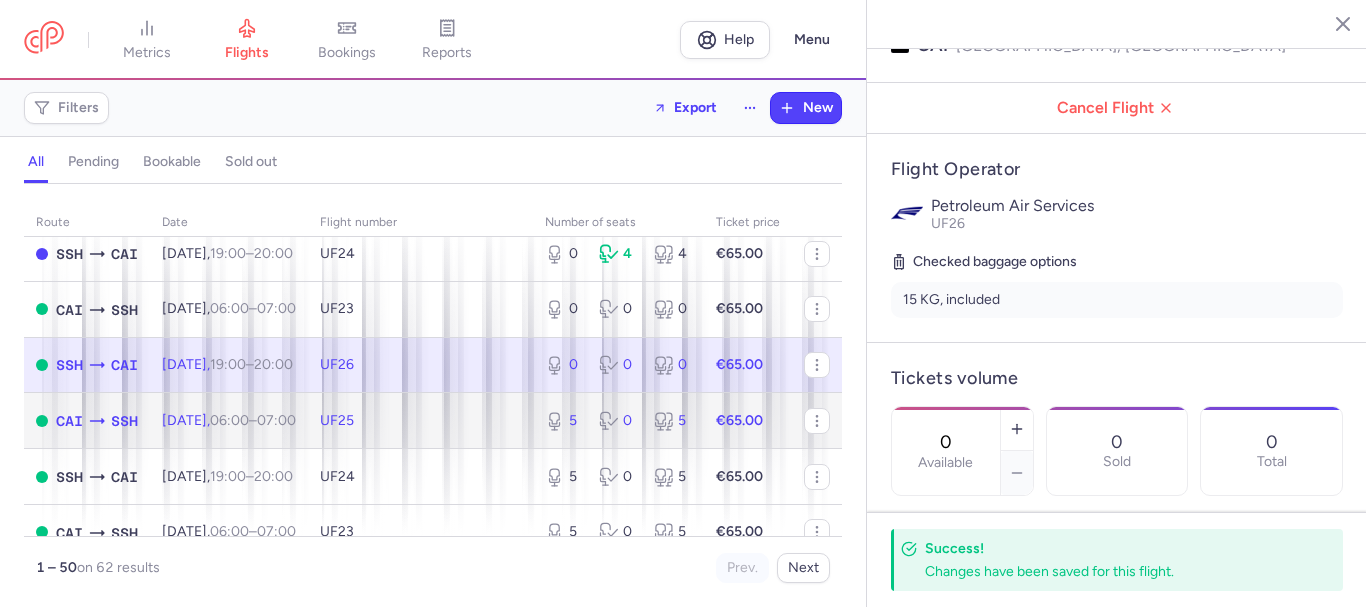 click on "Mon, 21 Jul,  06:00  –  07:00  +0" at bounding box center [229, 421] 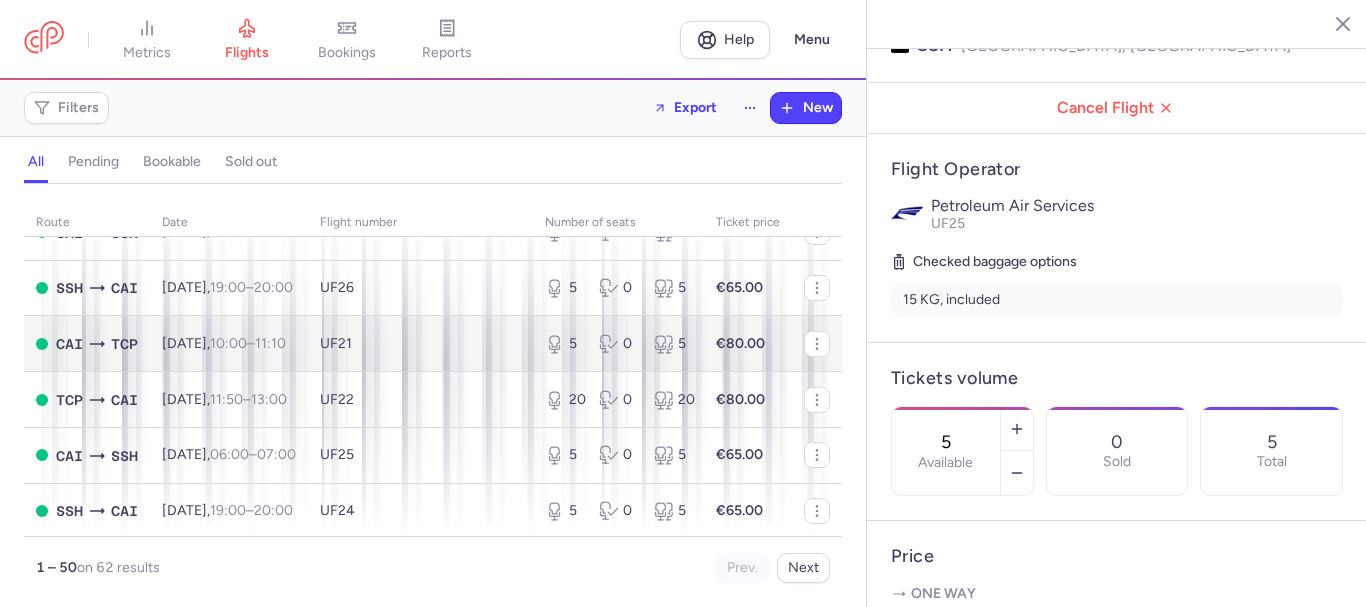 scroll, scrollTop: 500, scrollLeft: 0, axis: vertical 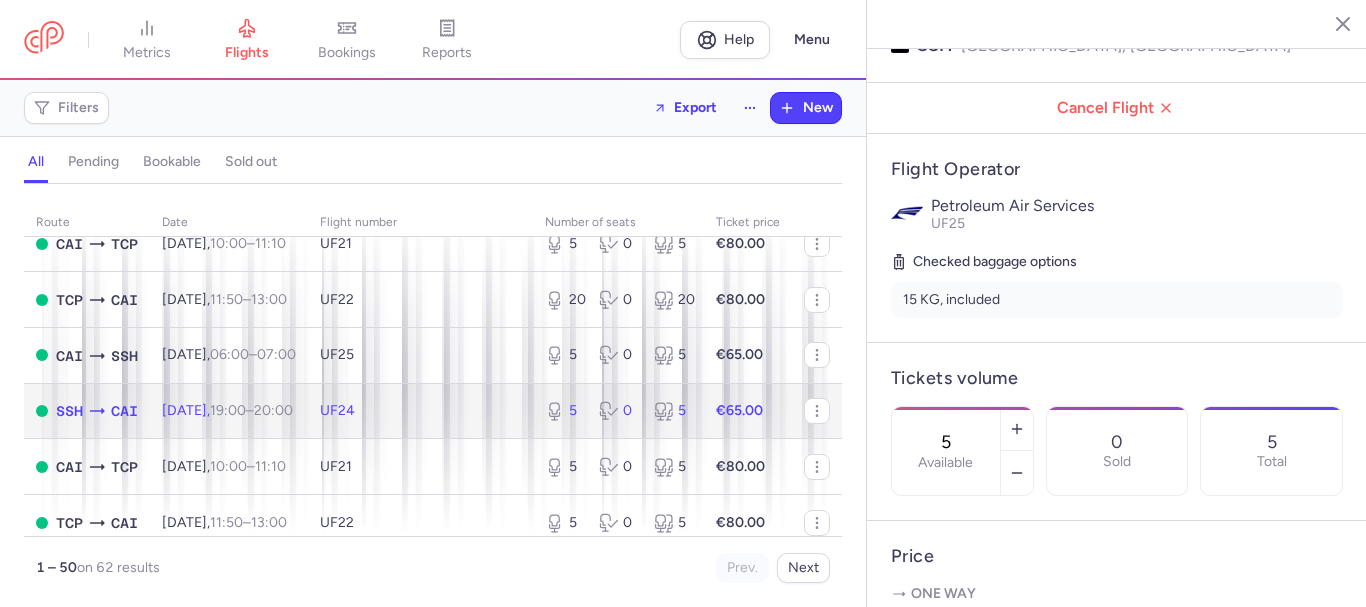 click on "19:00" at bounding box center [228, 410] 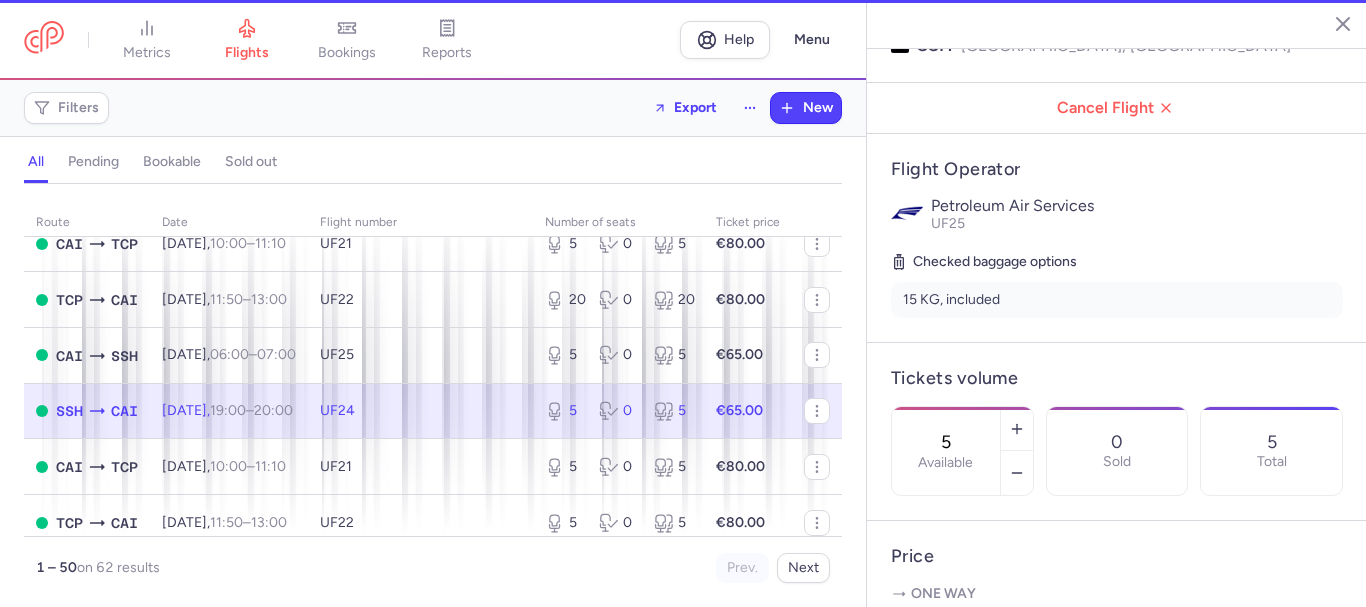 click on "19:00" at bounding box center (228, 410) 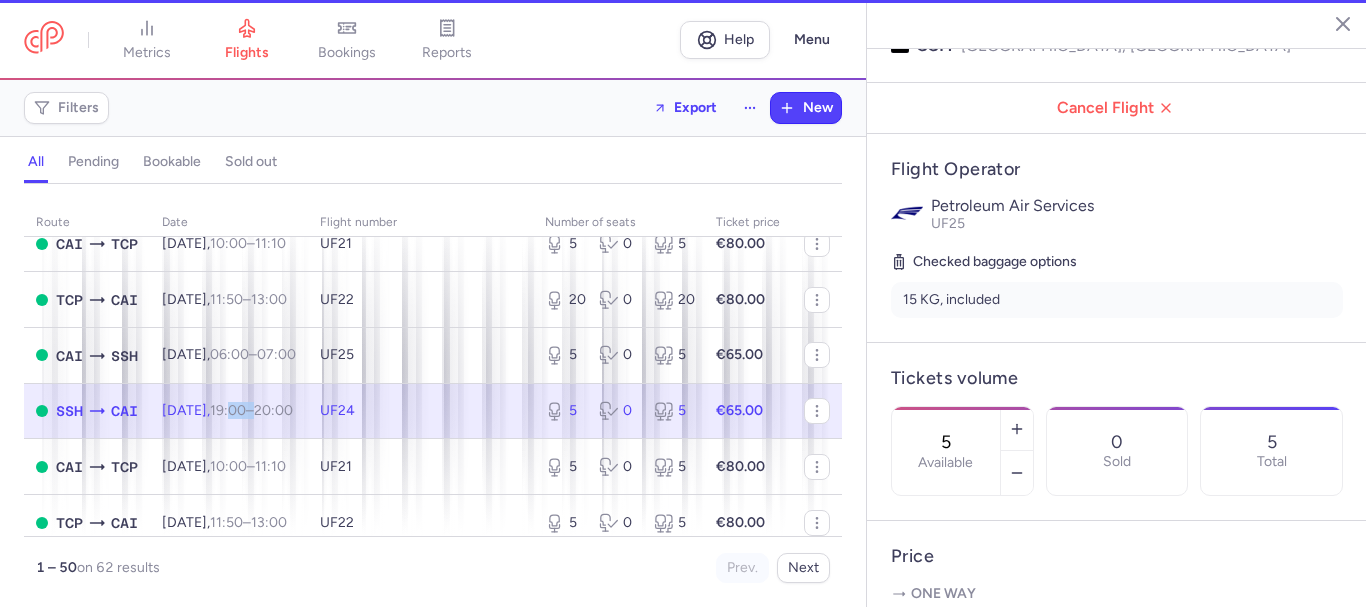 click on "19:00" at bounding box center (228, 410) 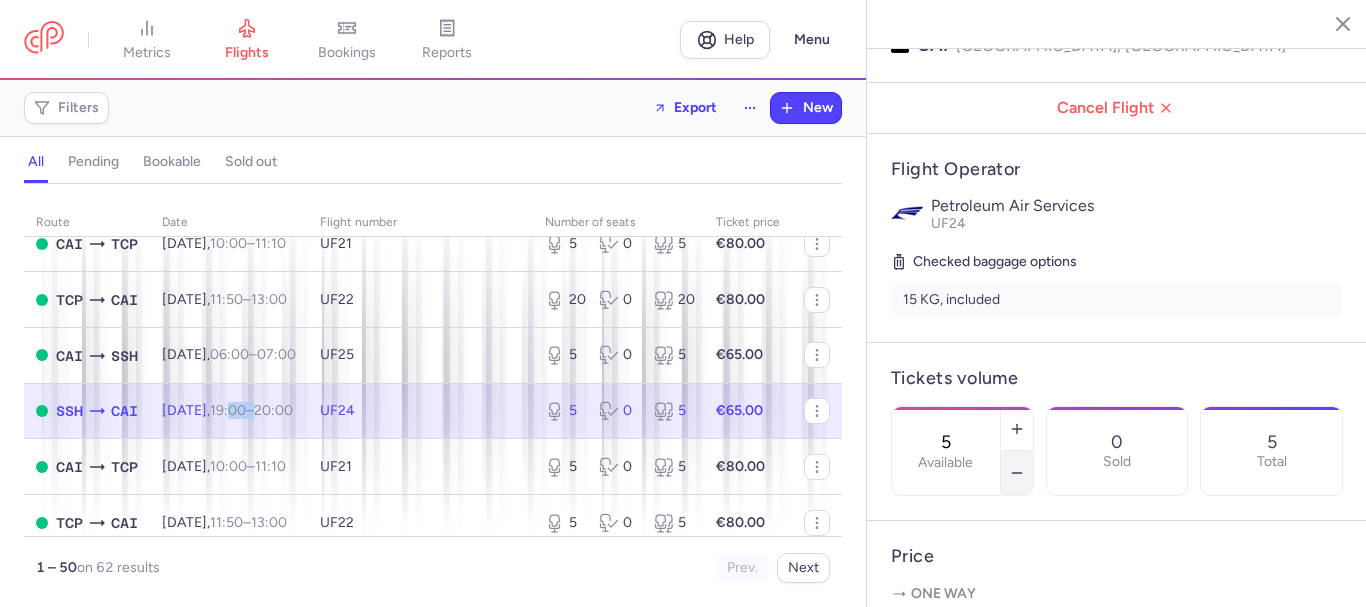 click 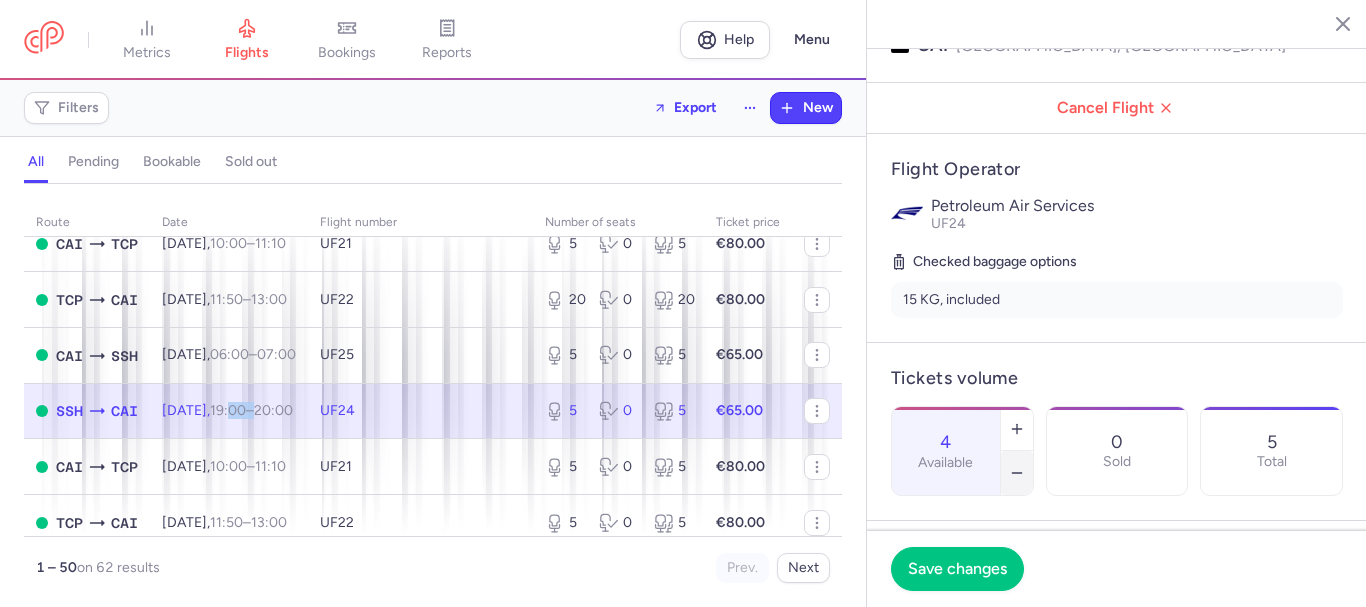 click 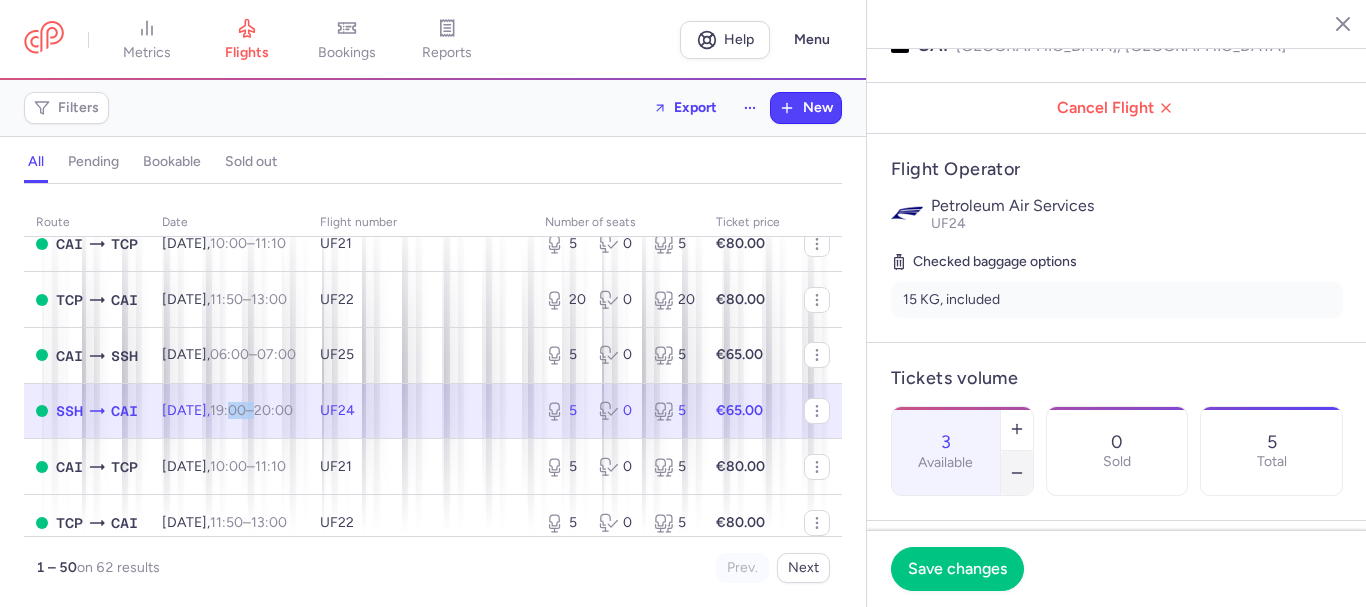 click 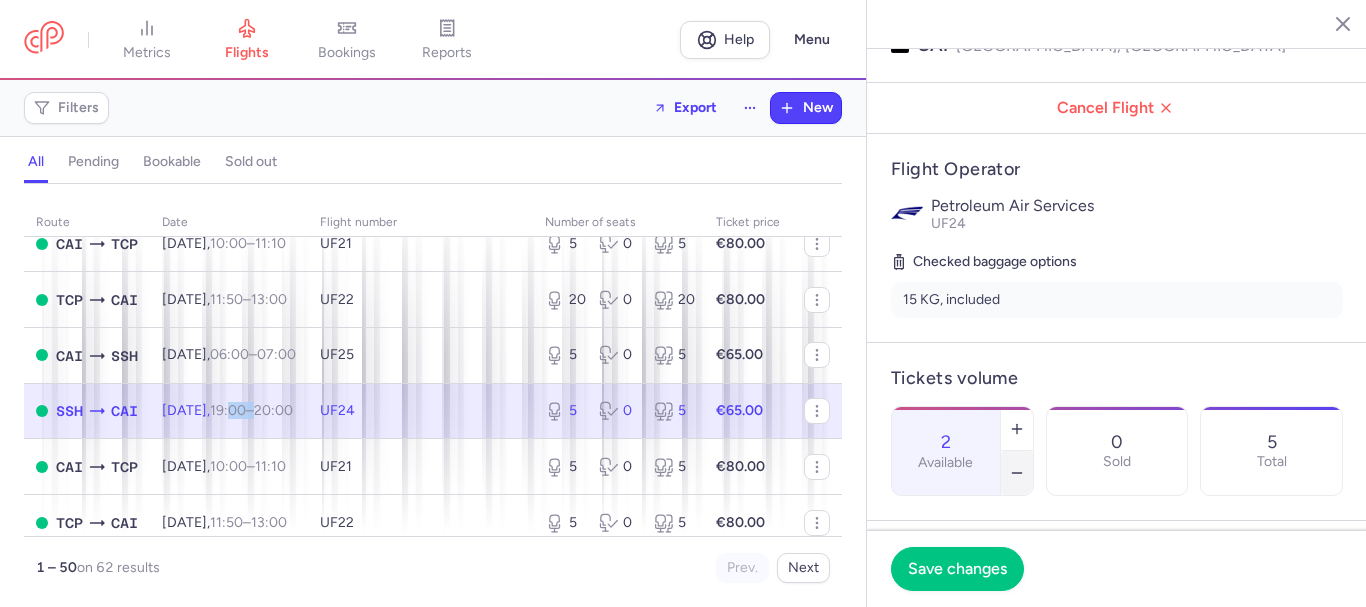 click 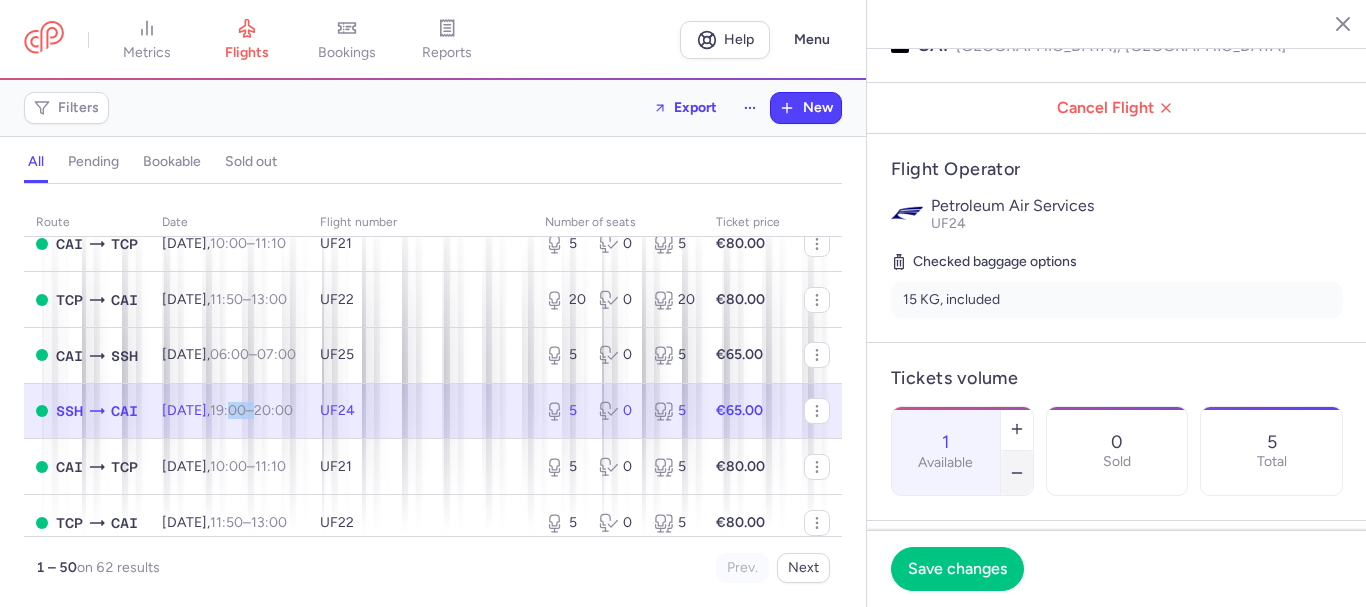 click 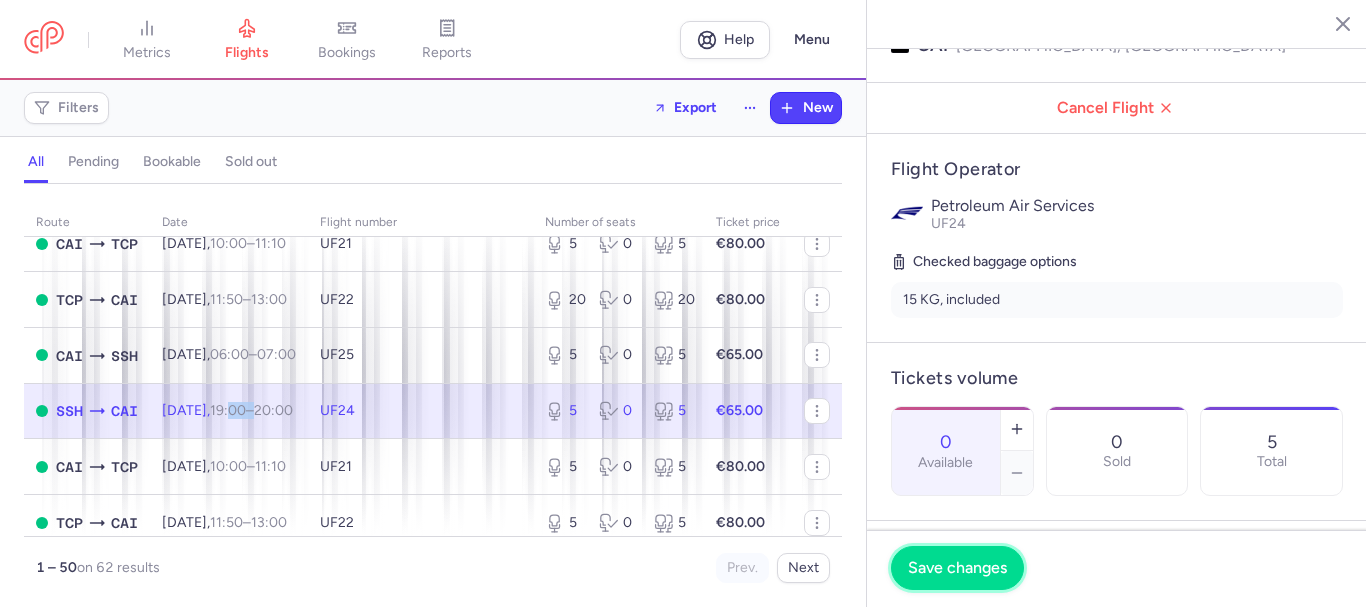 click on "Save changes" at bounding box center (957, 568) 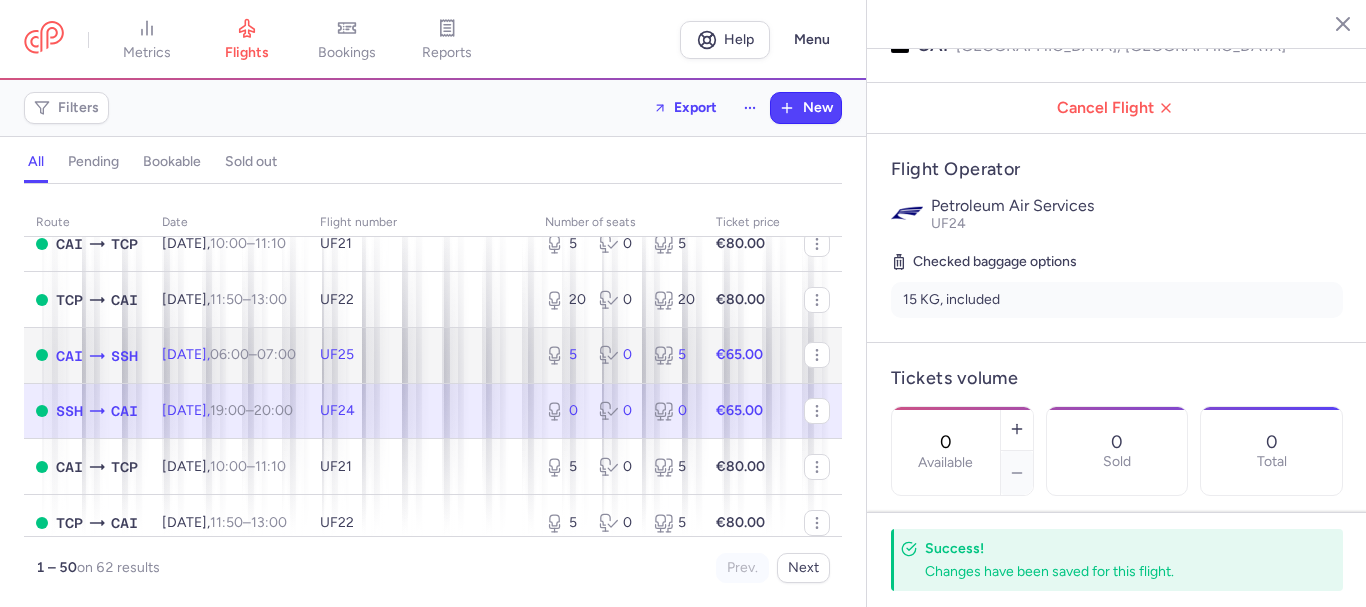click on "Mon, 28 Jul,  06:00  –  07:00  +0" at bounding box center (229, 354) 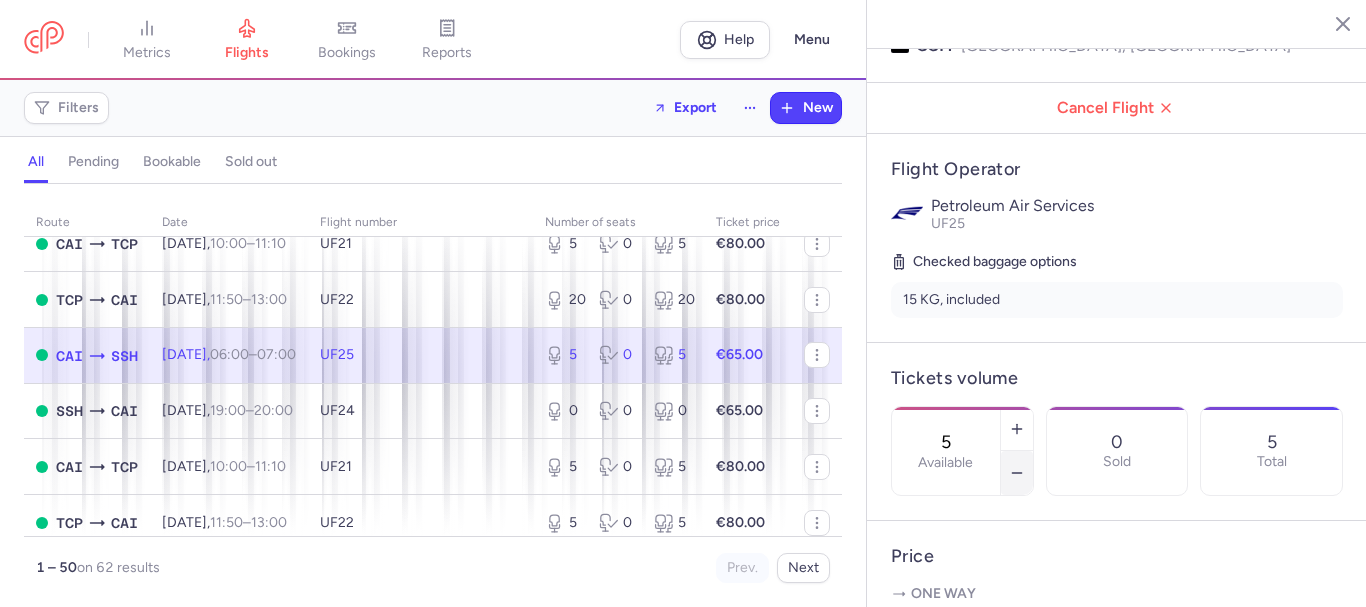 click at bounding box center (1017, 473) 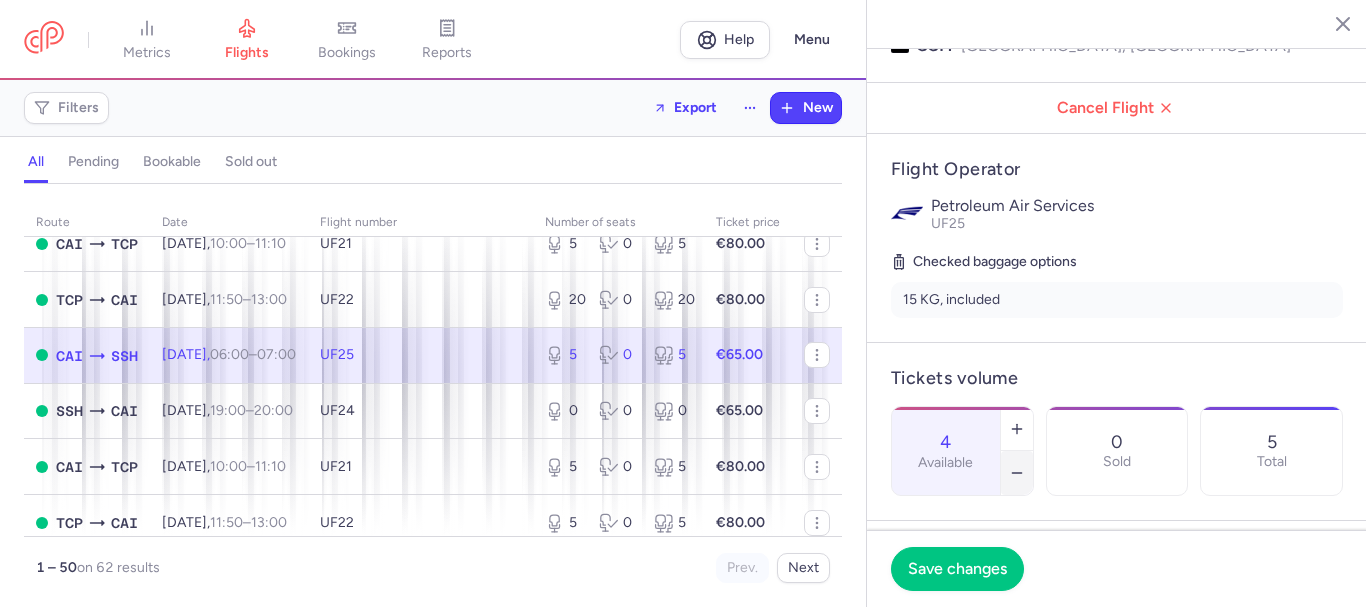 click at bounding box center [1017, 473] 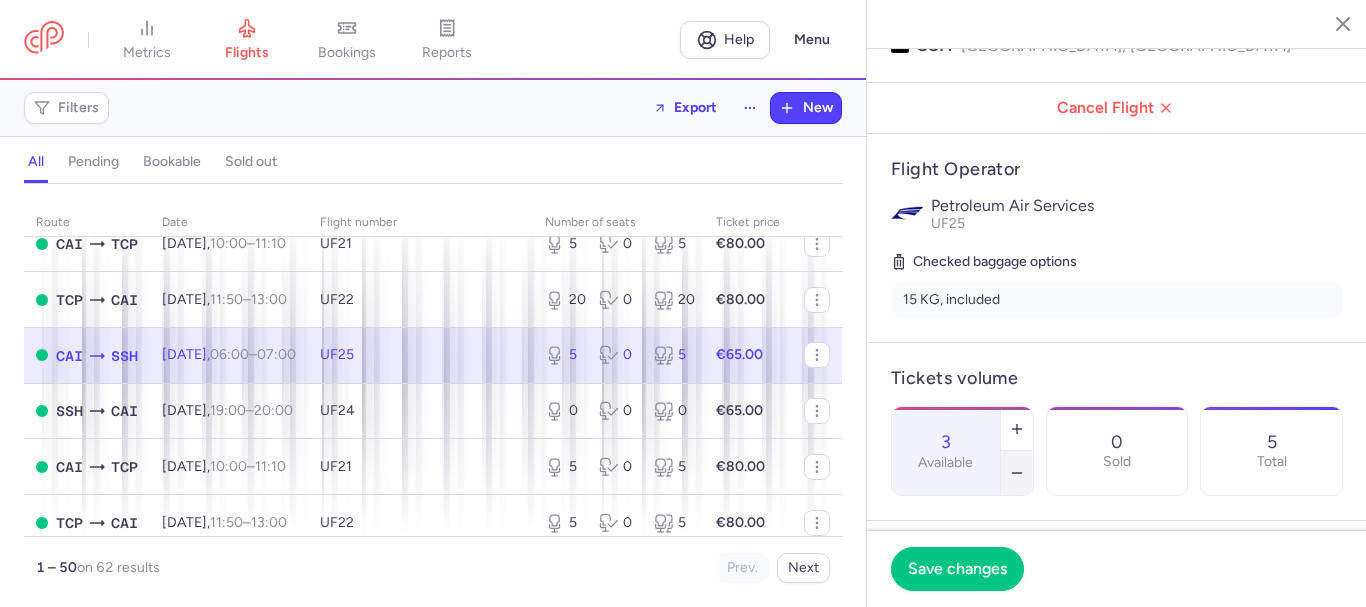 click at bounding box center [1017, 473] 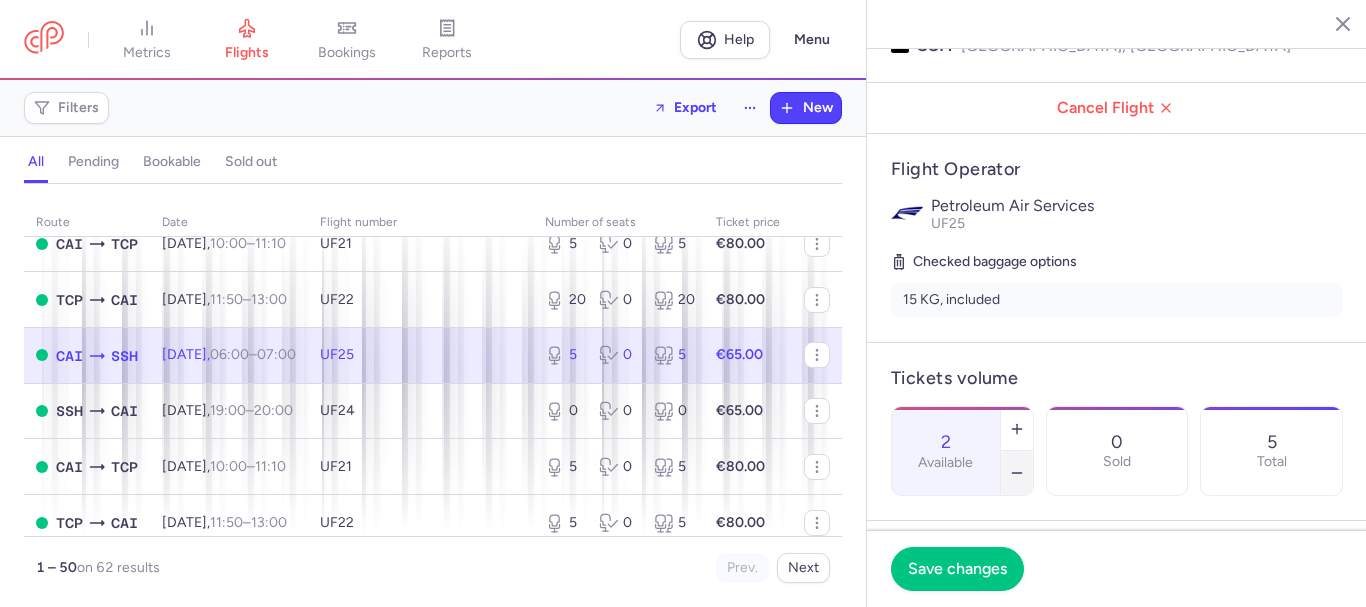 click at bounding box center [1017, 473] 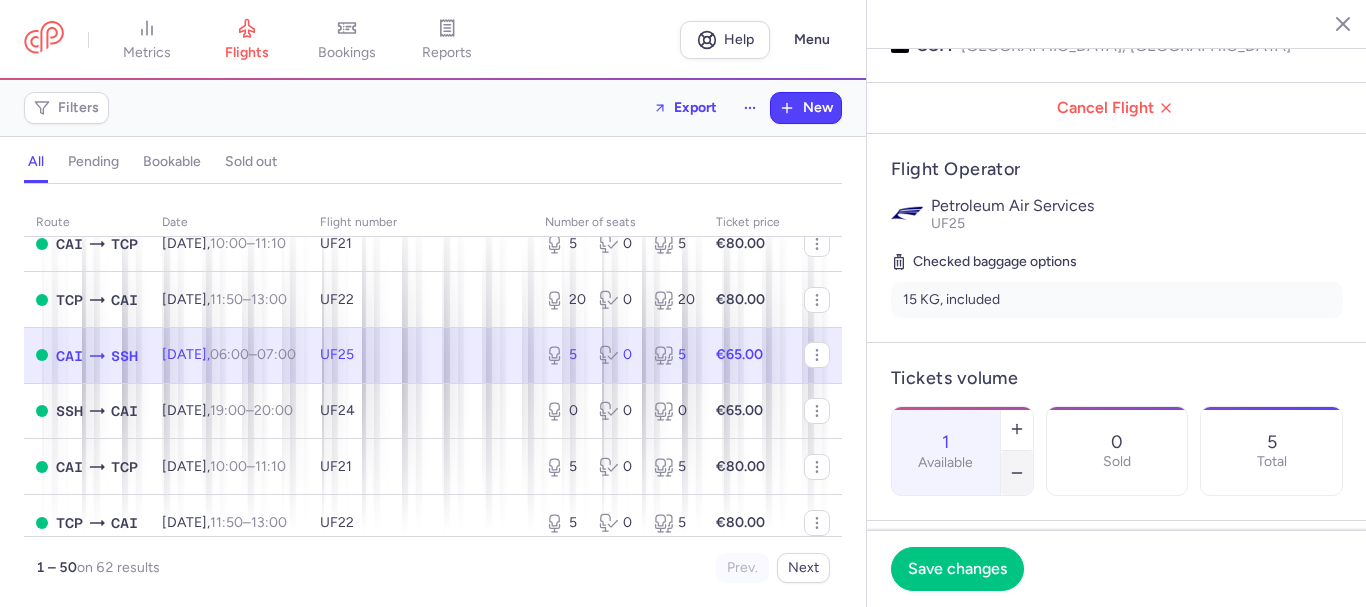 click at bounding box center (1017, 473) 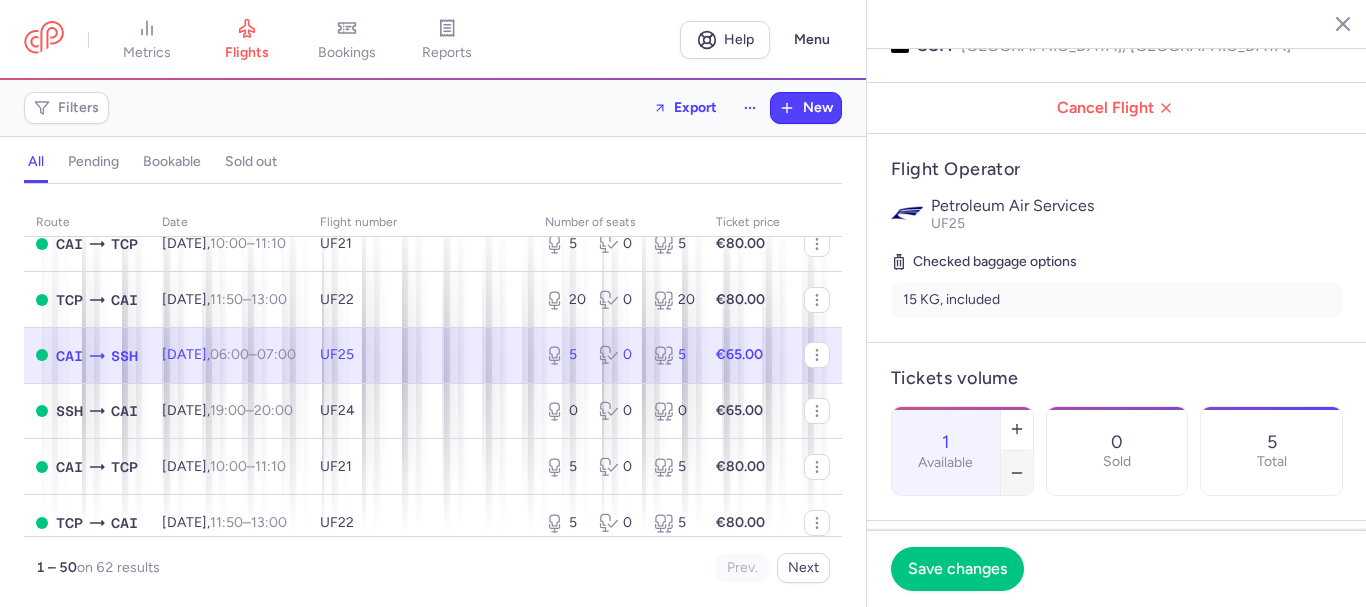 type on "0" 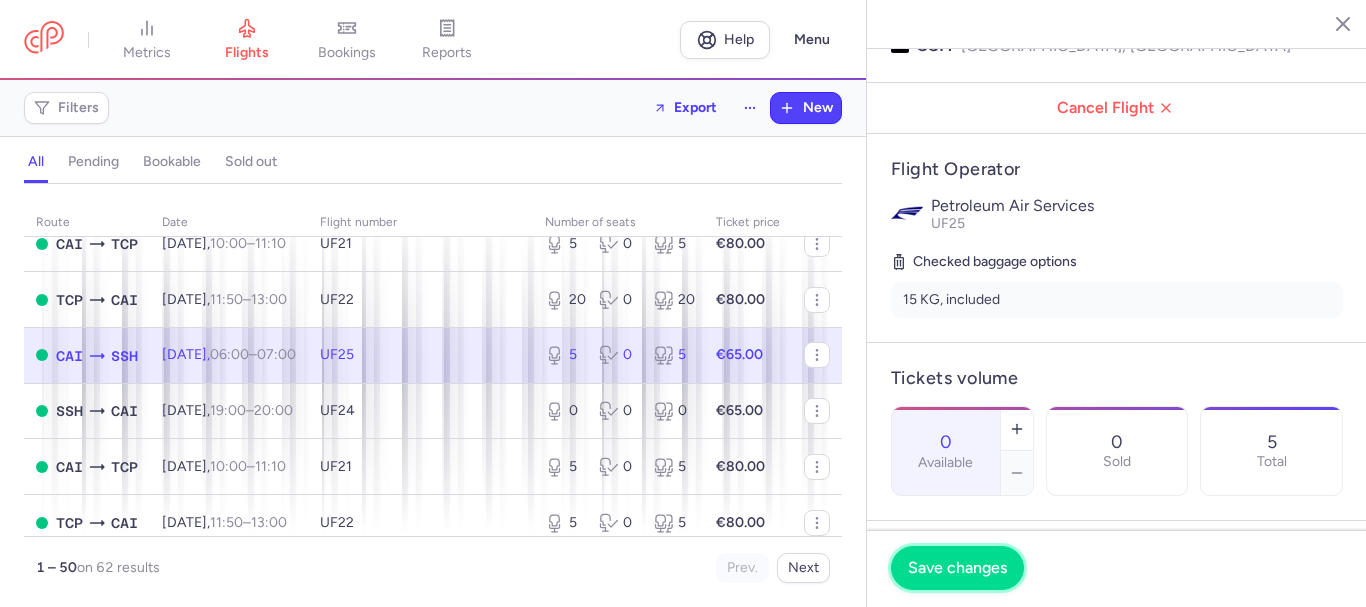 click on "Save changes" at bounding box center (957, 568) 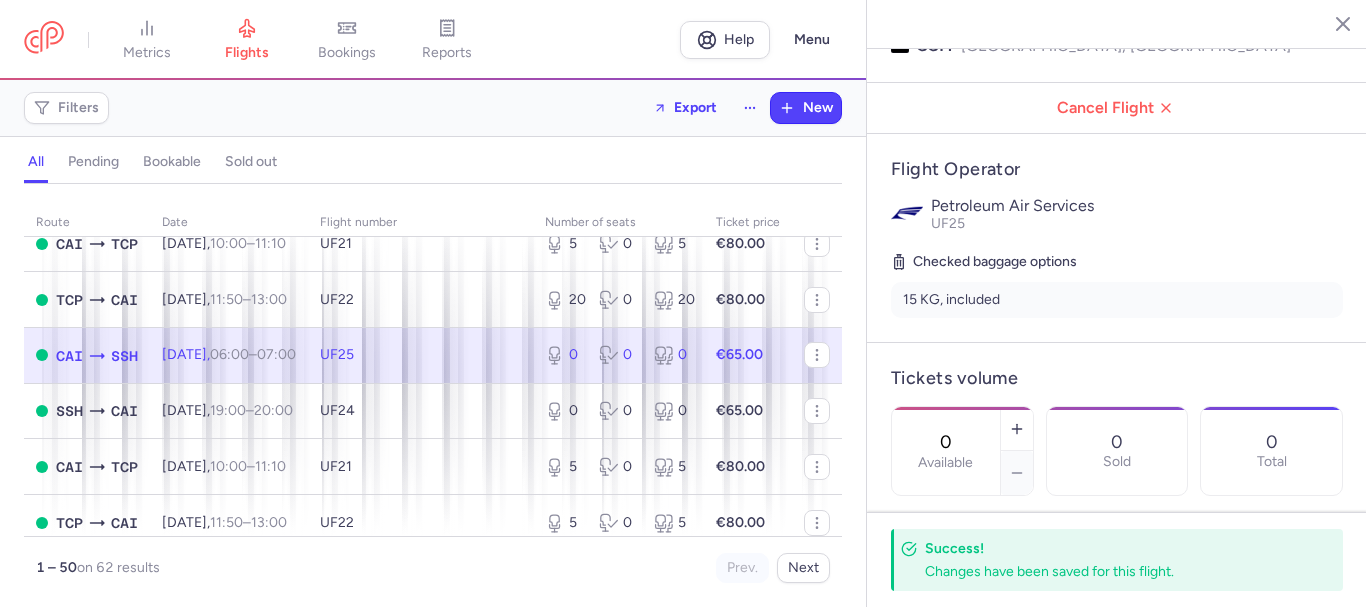 click 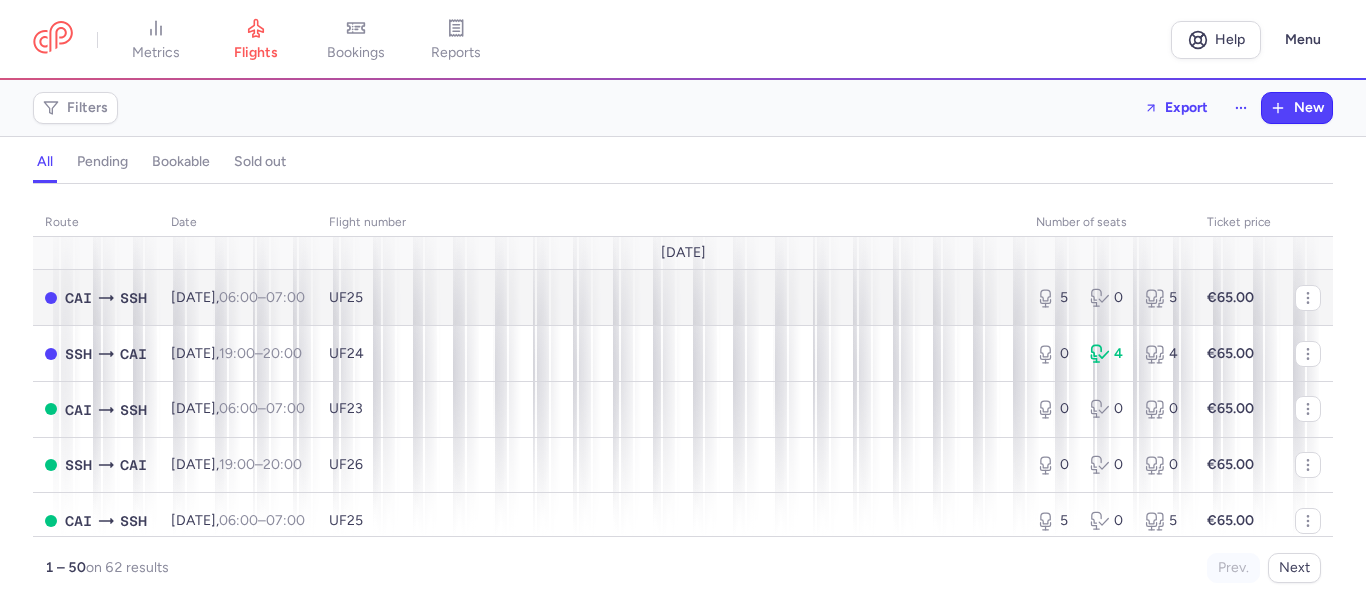 scroll, scrollTop: 0, scrollLeft: 0, axis: both 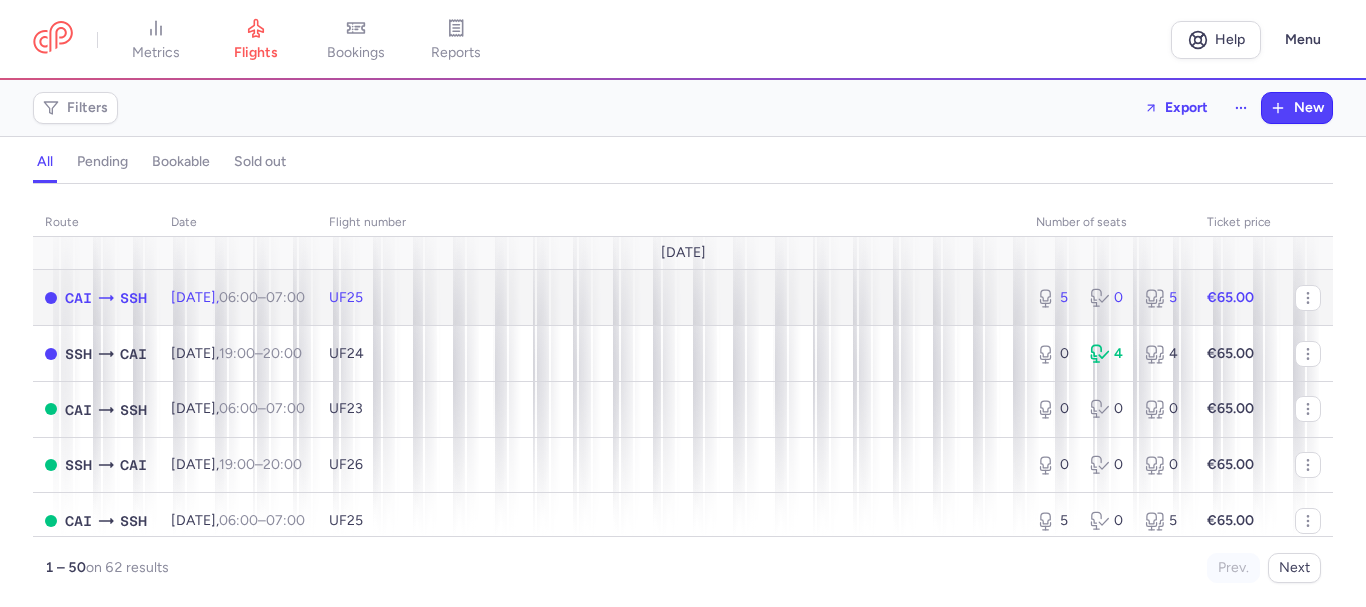 click on "UF25" at bounding box center [670, 298] 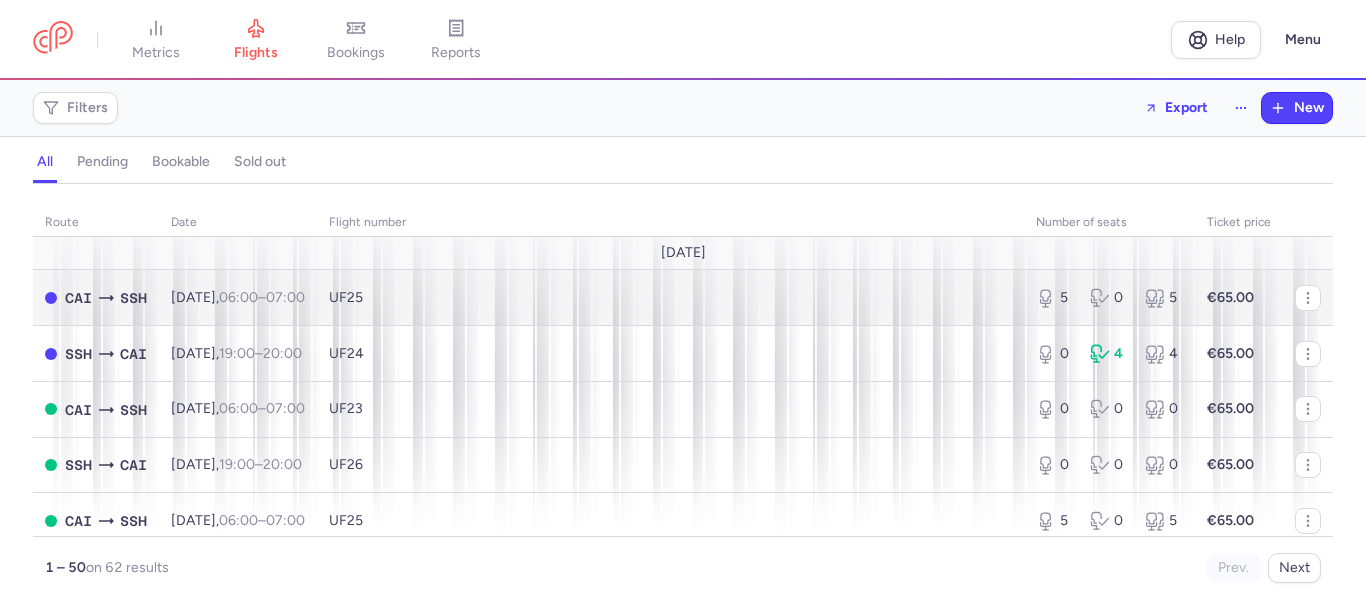 click at bounding box center [1366, 303] 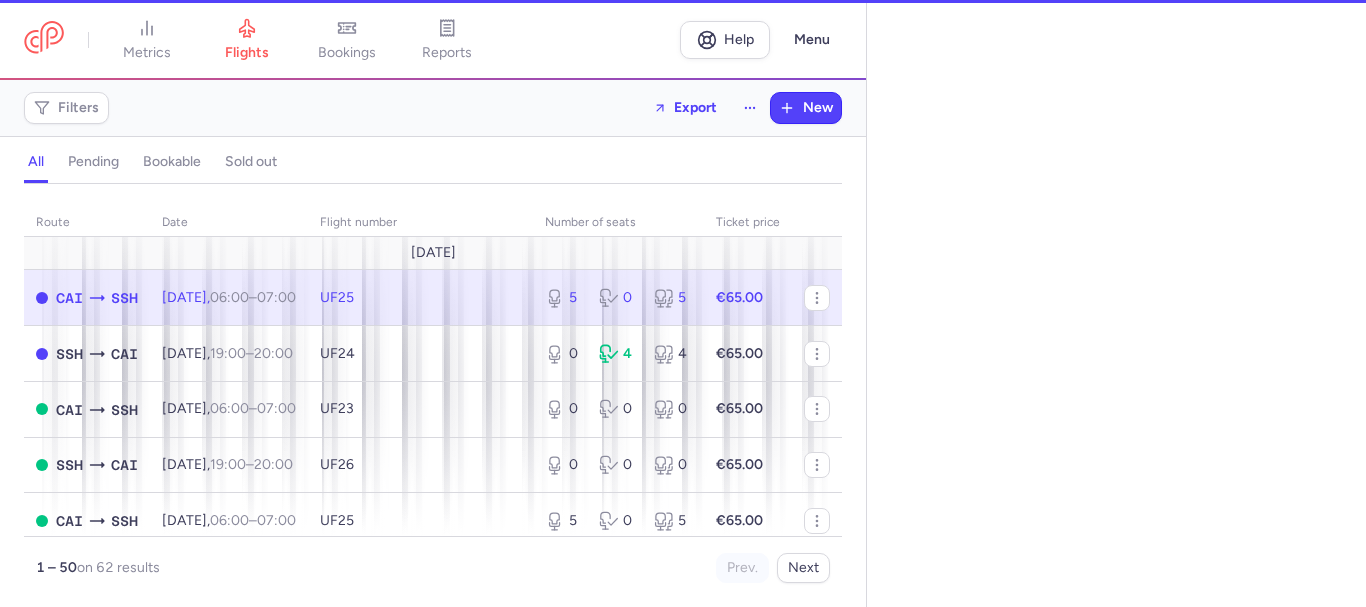select on "days" 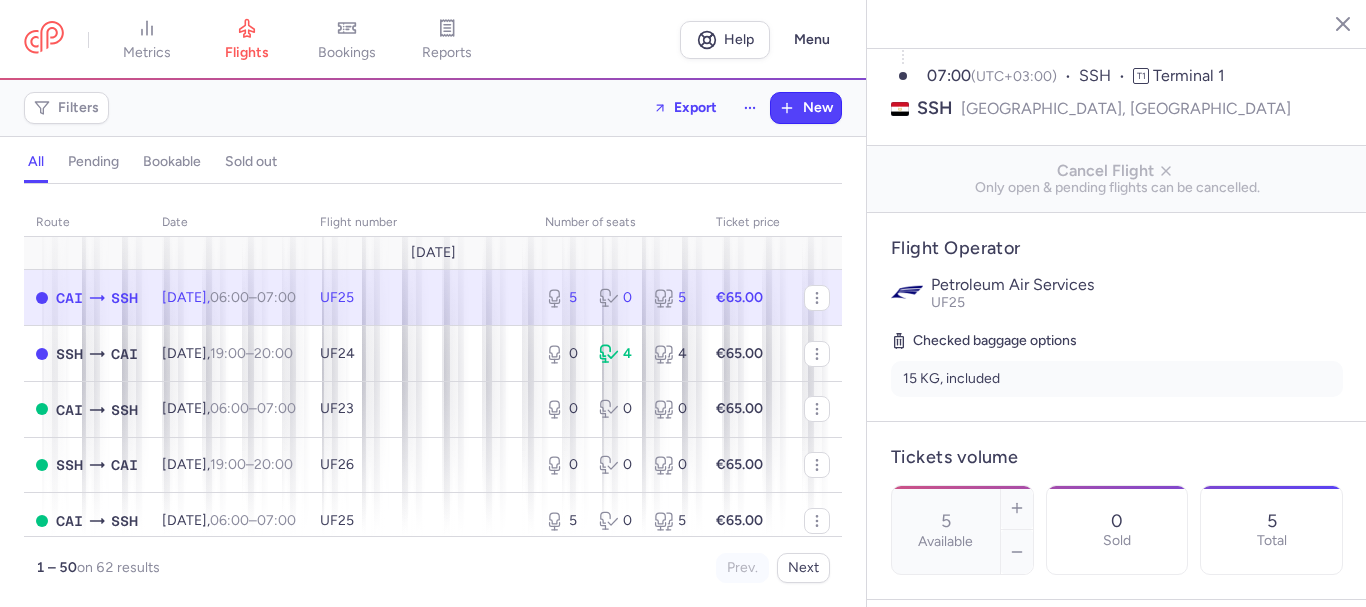 scroll, scrollTop: 500, scrollLeft: 0, axis: vertical 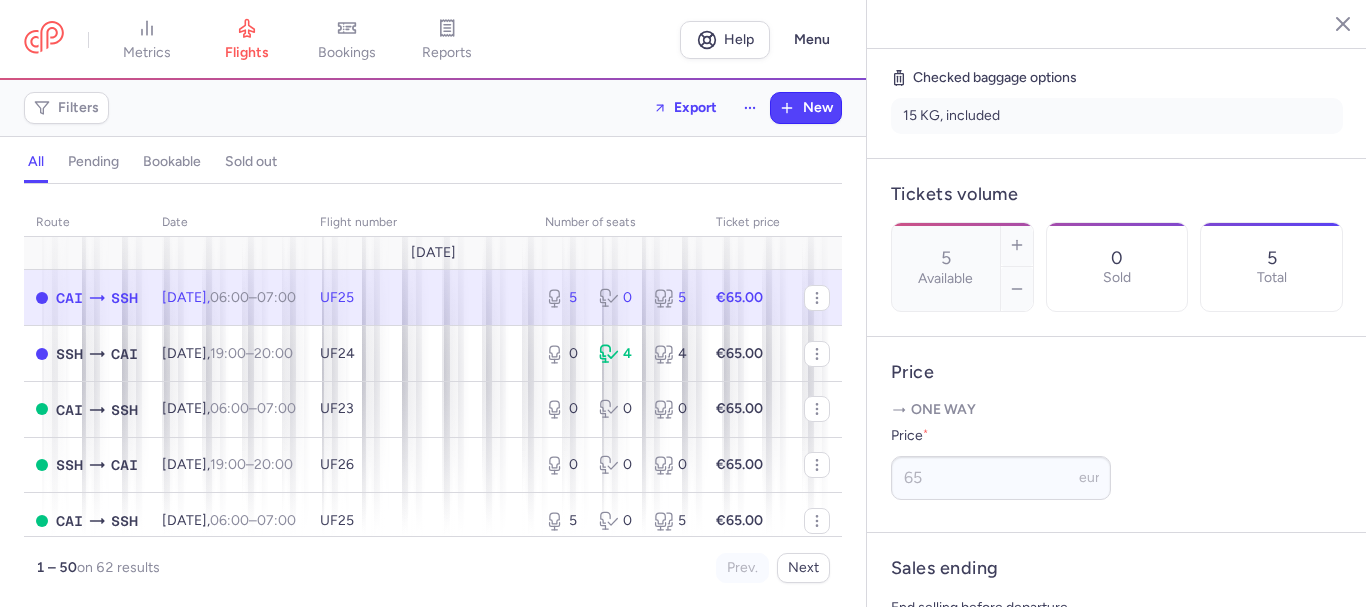 click 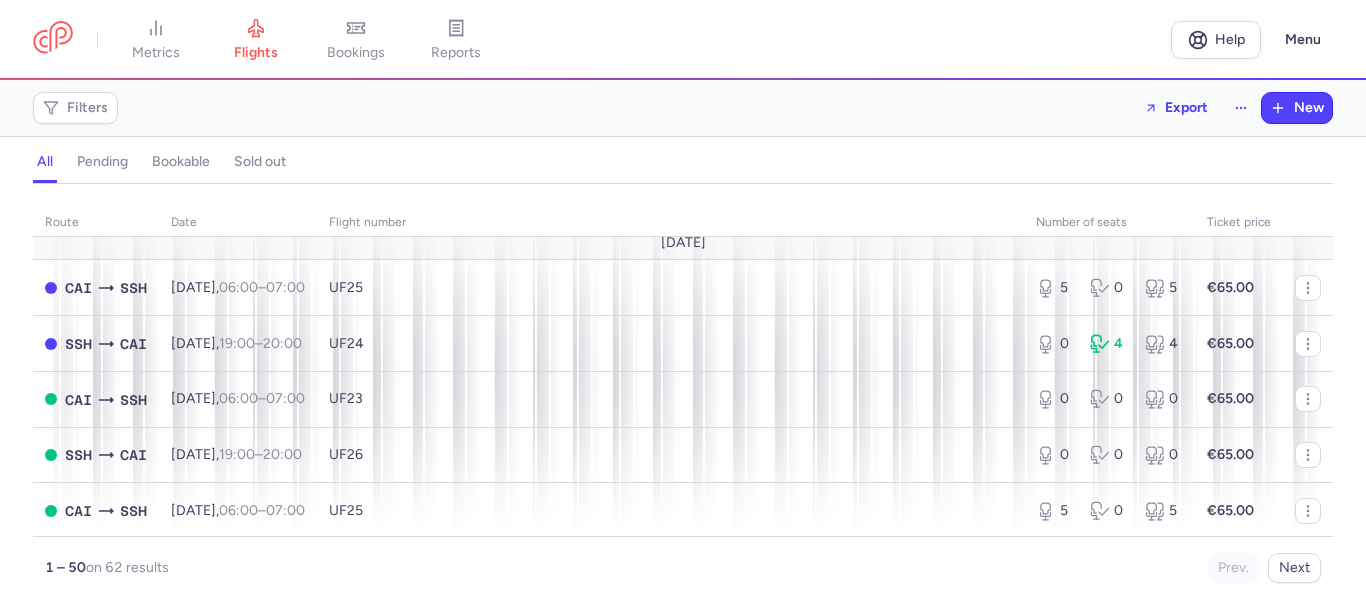 scroll, scrollTop: 0, scrollLeft: 0, axis: both 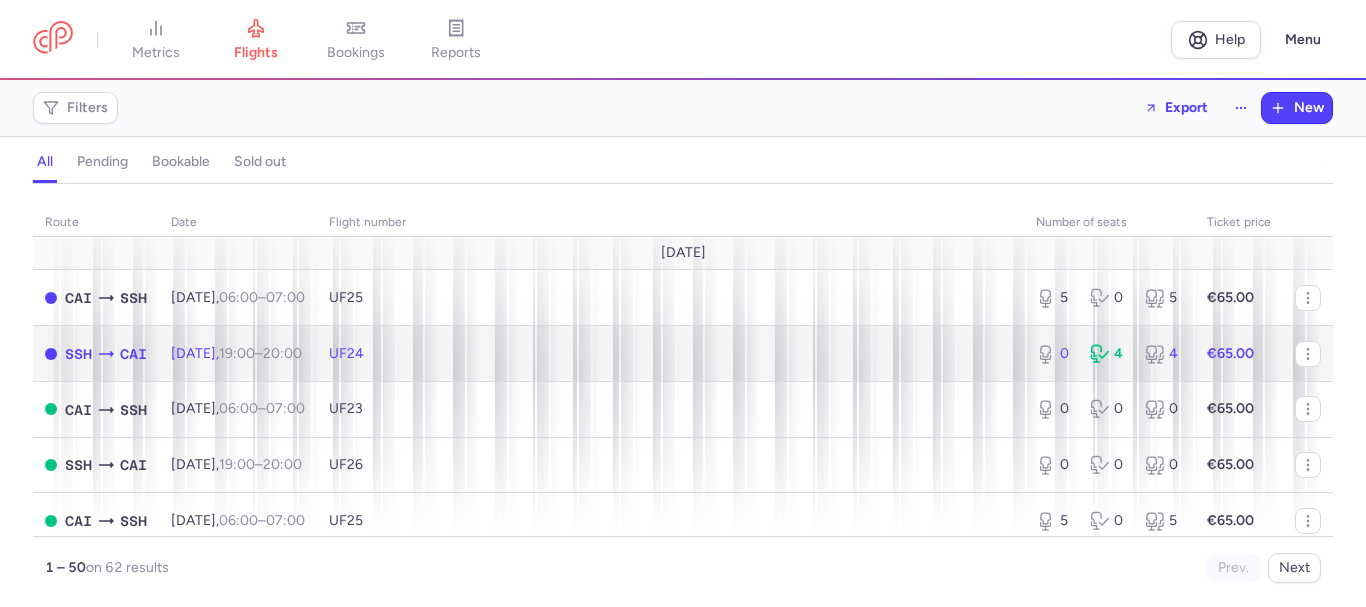 click on "19:00" at bounding box center [237, 353] 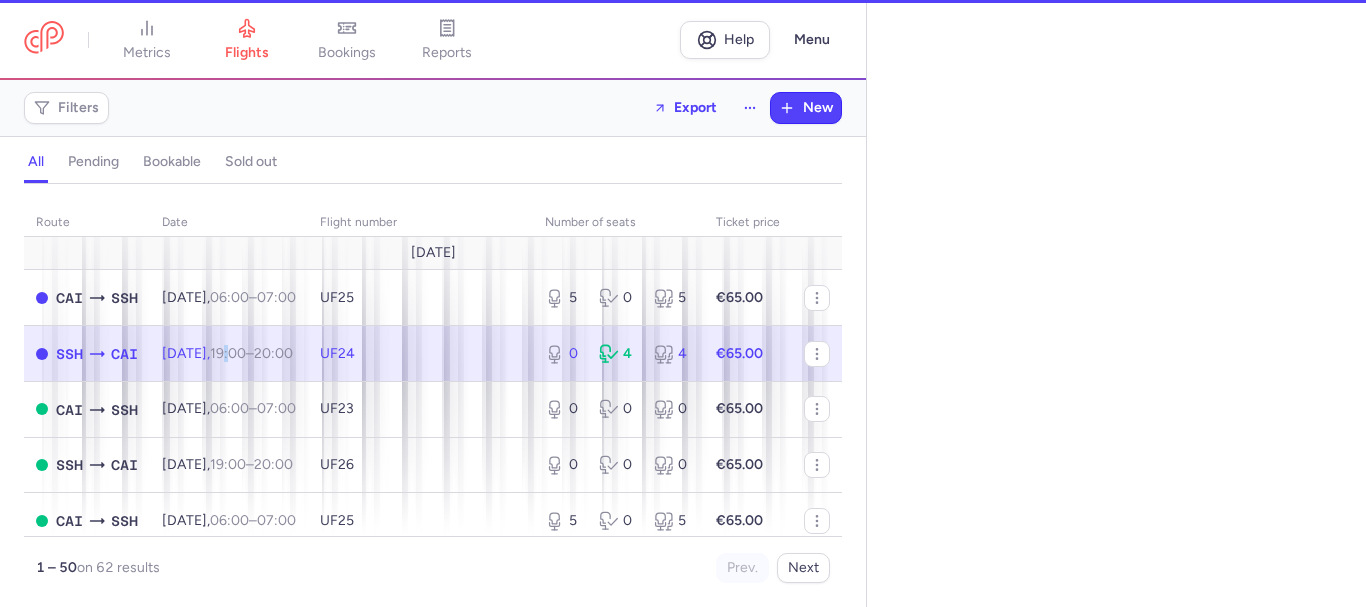 select on "days" 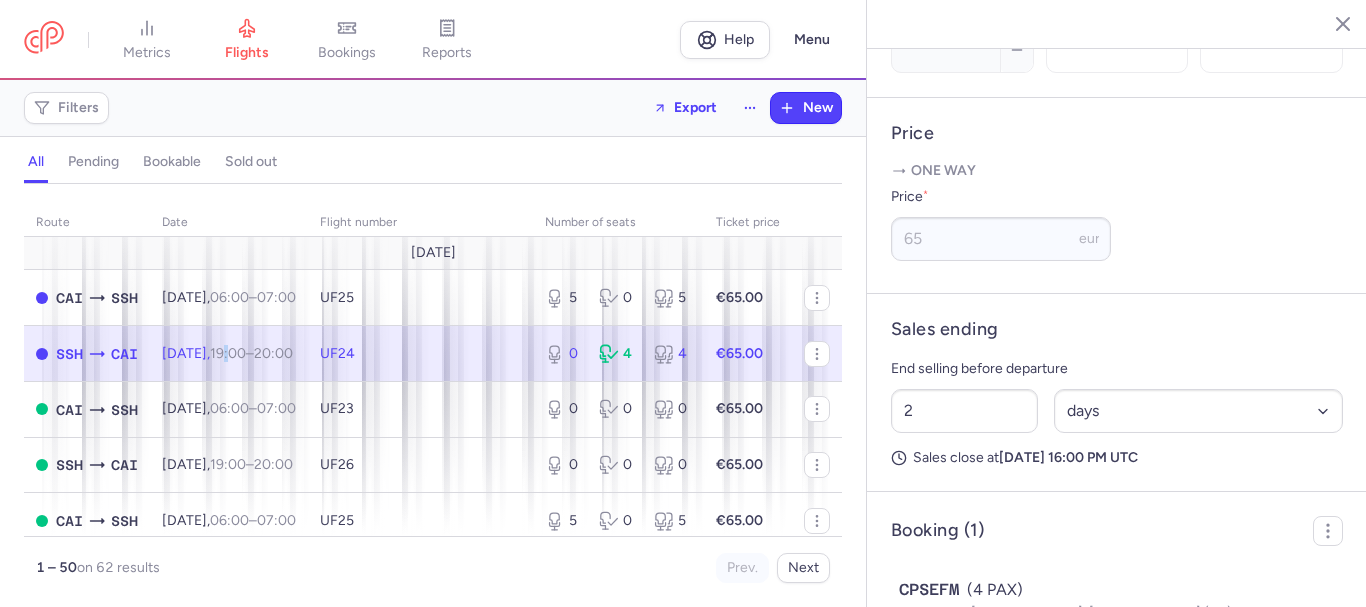 scroll, scrollTop: 824, scrollLeft: 0, axis: vertical 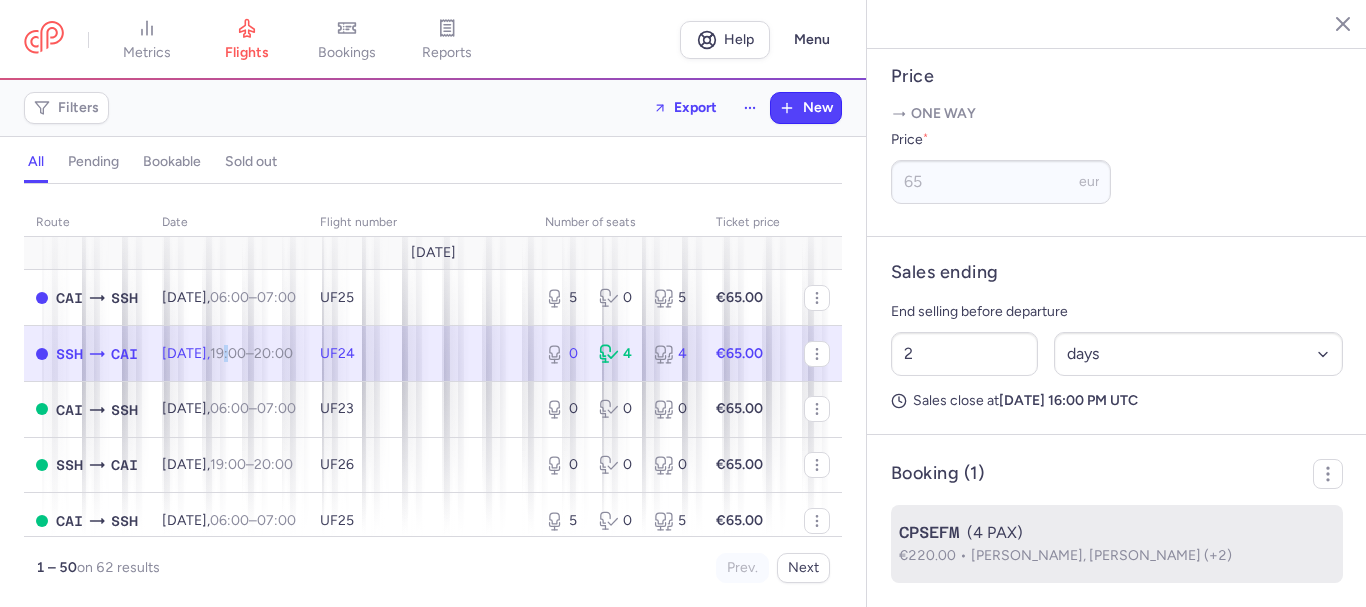 click on "[PERSON_NAME], [PERSON_NAME] (+2)" at bounding box center [1101, 555] 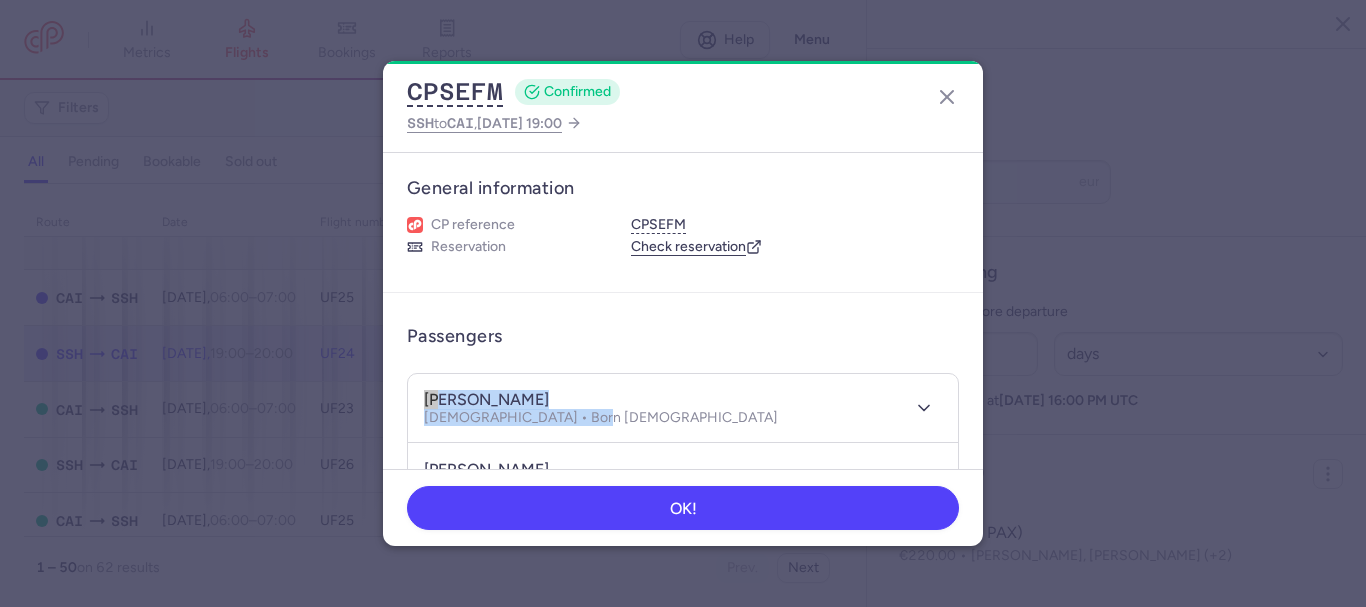 drag, startPoint x: 426, startPoint y: 400, endPoint x: 623, endPoint y: 421, distance: 198.11613 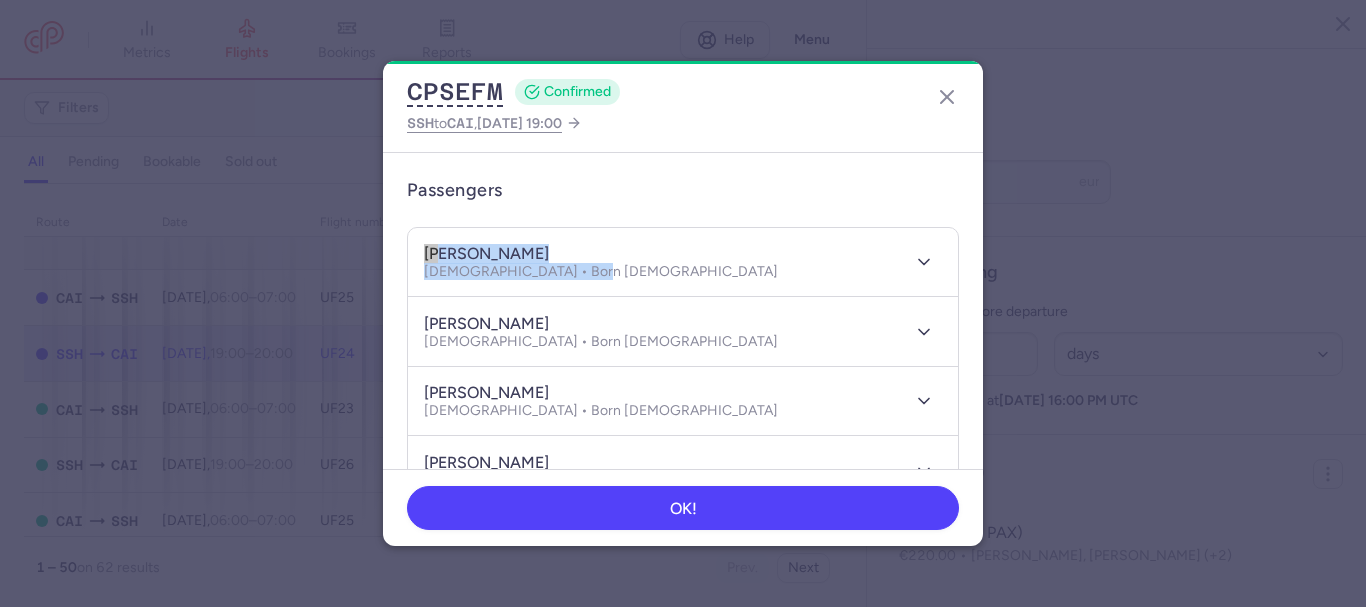 scroll, scrollTop: 200, scrollLeft: 0, axis: vertical 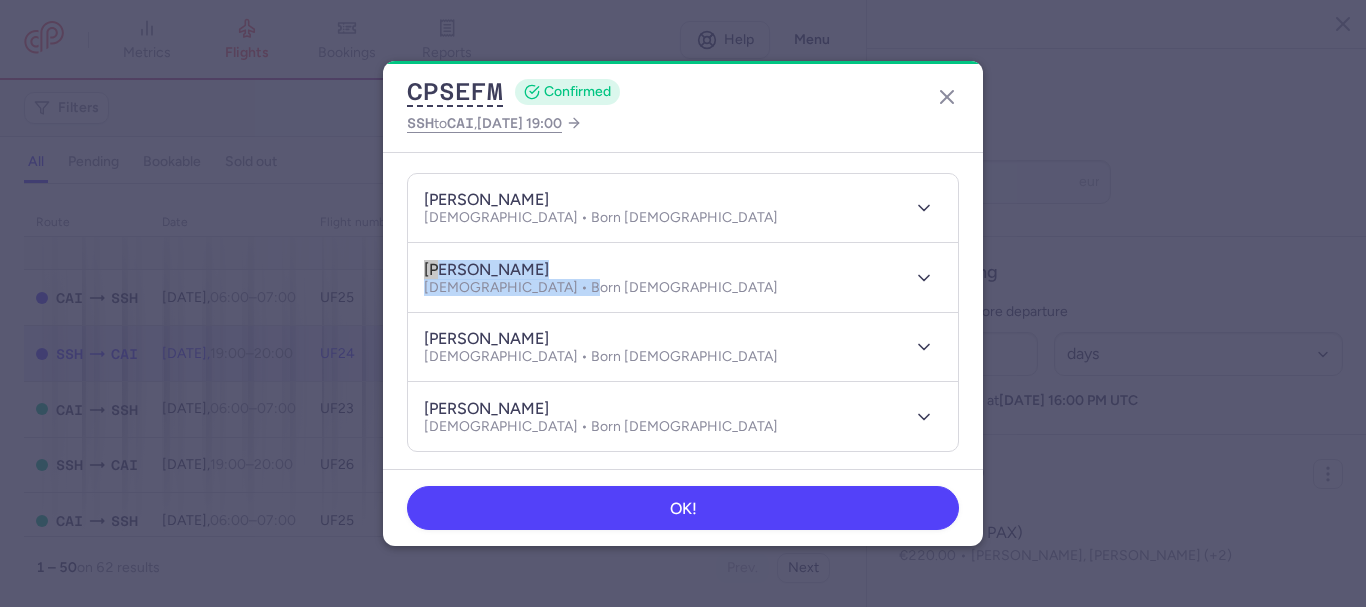 drag, startPoint x: 425, startPoint y: 265, endPoint x: 586, endPoint y: 283, distance: 162.00308 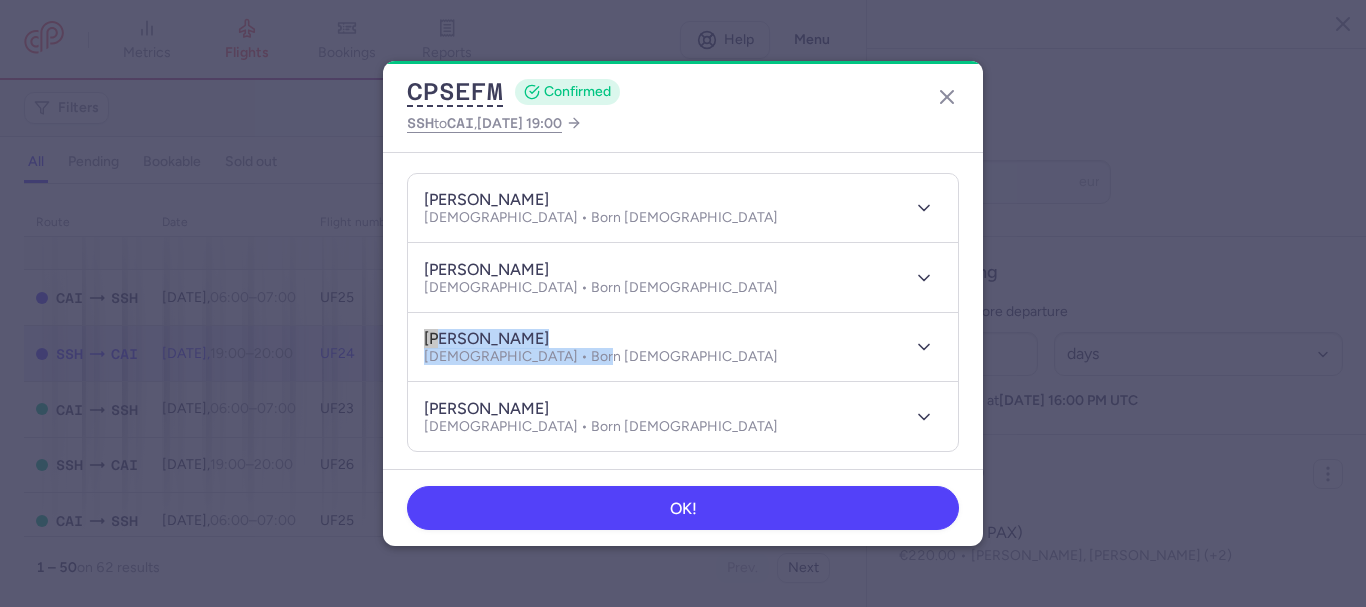 drag, startPoint x: 422, startPoint y: 333, endPoint x: 612, endPoint y: 355, distance: 191.26944 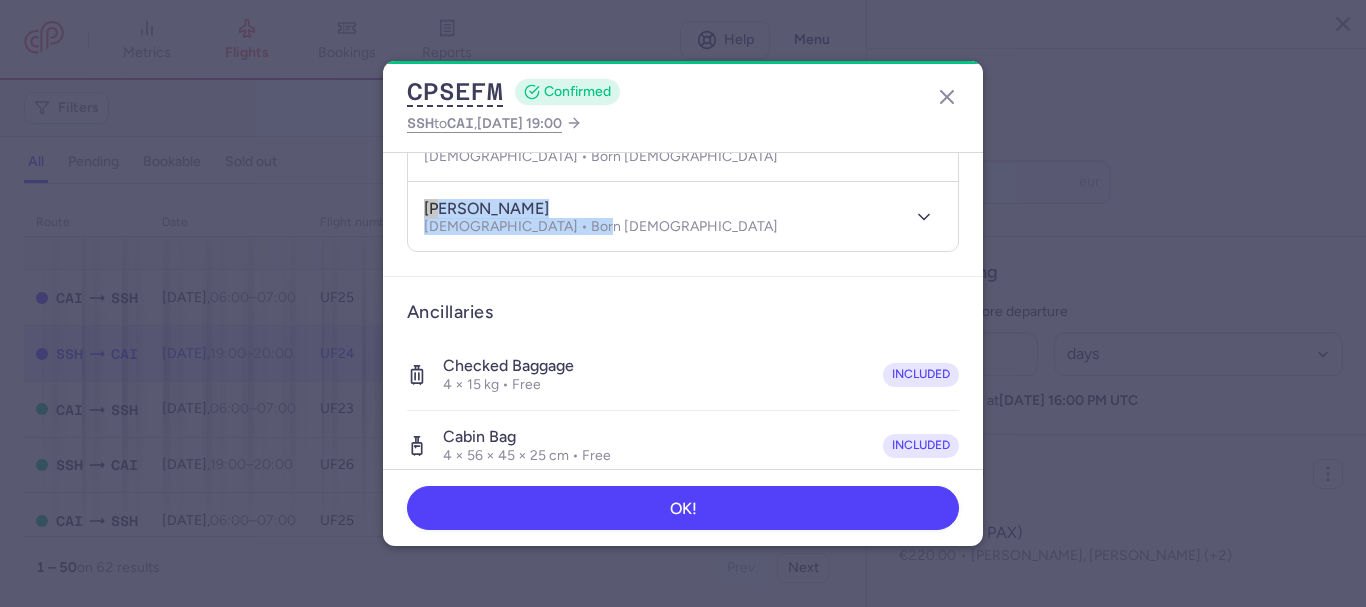 drag, startPoint x: 421, startPoint y: 203, endPoint x: 624, endPoint y: 234, distance: 205.35335 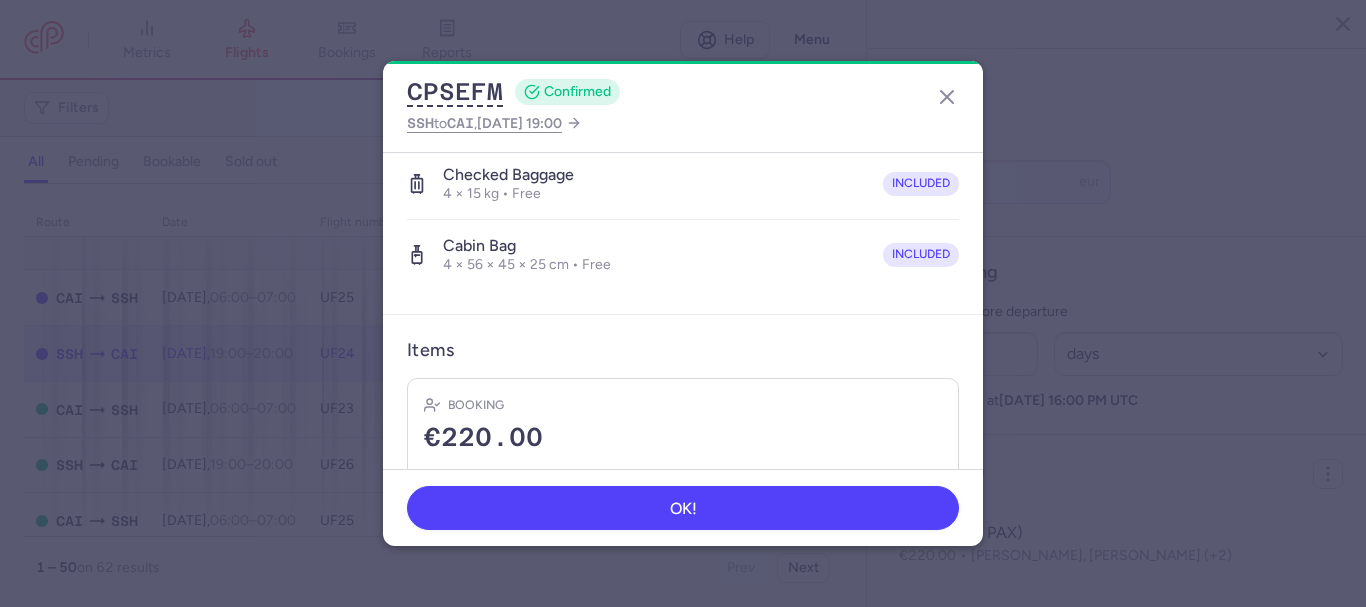 scroll, scrollTop: 700, scrollLeft: 0, axis: vertical 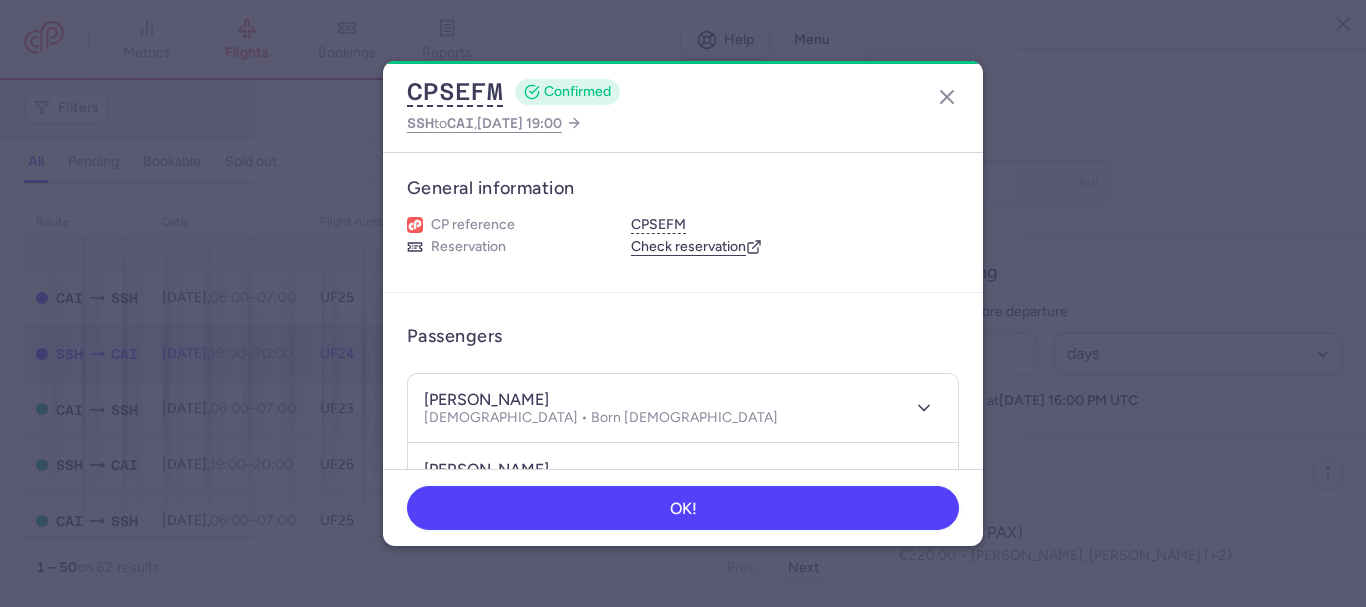 click on "Check reservation" at bounding box center [696, 247] 